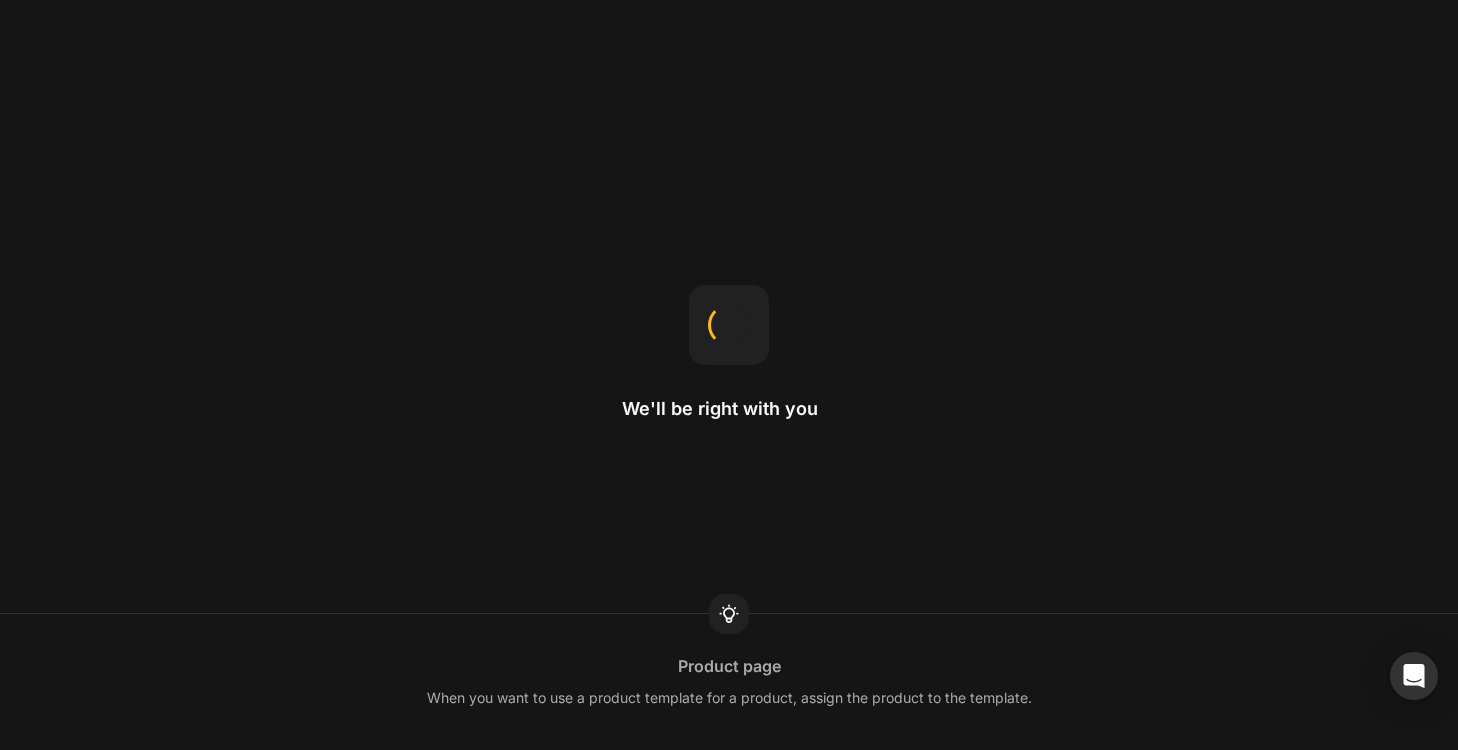 scroll, scrollTop: 0, scrollLeft: 0, axis: both 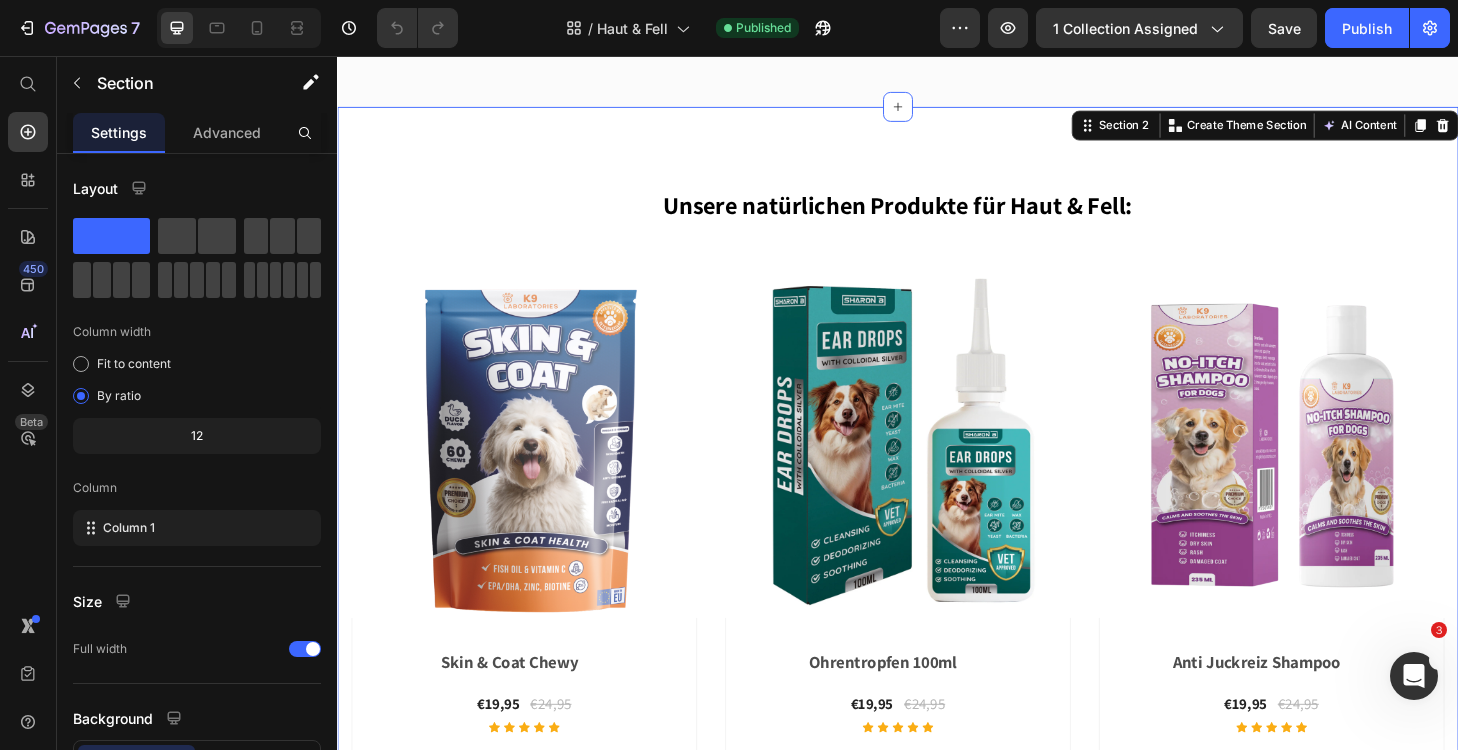 click on "Unsere natürlichen Produkte für Haut & Fell: Heading Row (P) Images Row Skin & Coat Chewy (P) Title €19,95 (P) Price €24,95 (P) Price Row Icon Icon Icon Icon Icon Row
In praktischer Snackform
Bei Fellproblemen
Jeder Hund liebt sie
Für alle Rassen und Altersgruppen
Product Description Produkt ansehen Product View More Row Row (P) Images Row Ohrentropfen 100ml (P) Title €19,95 (P) Price €24,95 (P) Price Row Icon Icon Icon Icon Icon Row
Bei Ohrjuckreiz
Mit kolloidalem Silber
Antibakteriell
Product Description Produkt ansehen Product View More Row Row (P) Images Row Anti Juckreiz Shampoo (P) Title €19,95 (P) Price €24,95 (P) Price Row Icon Icon Icon Icon Icon Row
Mit kolloidalem Hafermehl
Beruhigt & regeneriert
100 % natürlich
Product Description Produkt ansehen Product View More Row Row Product List Row Section 2   Create Theme Section AI Content Write with GemAI What would you like to describe here? Tone and Voice Persuasive" at bounding box center (937, 607) 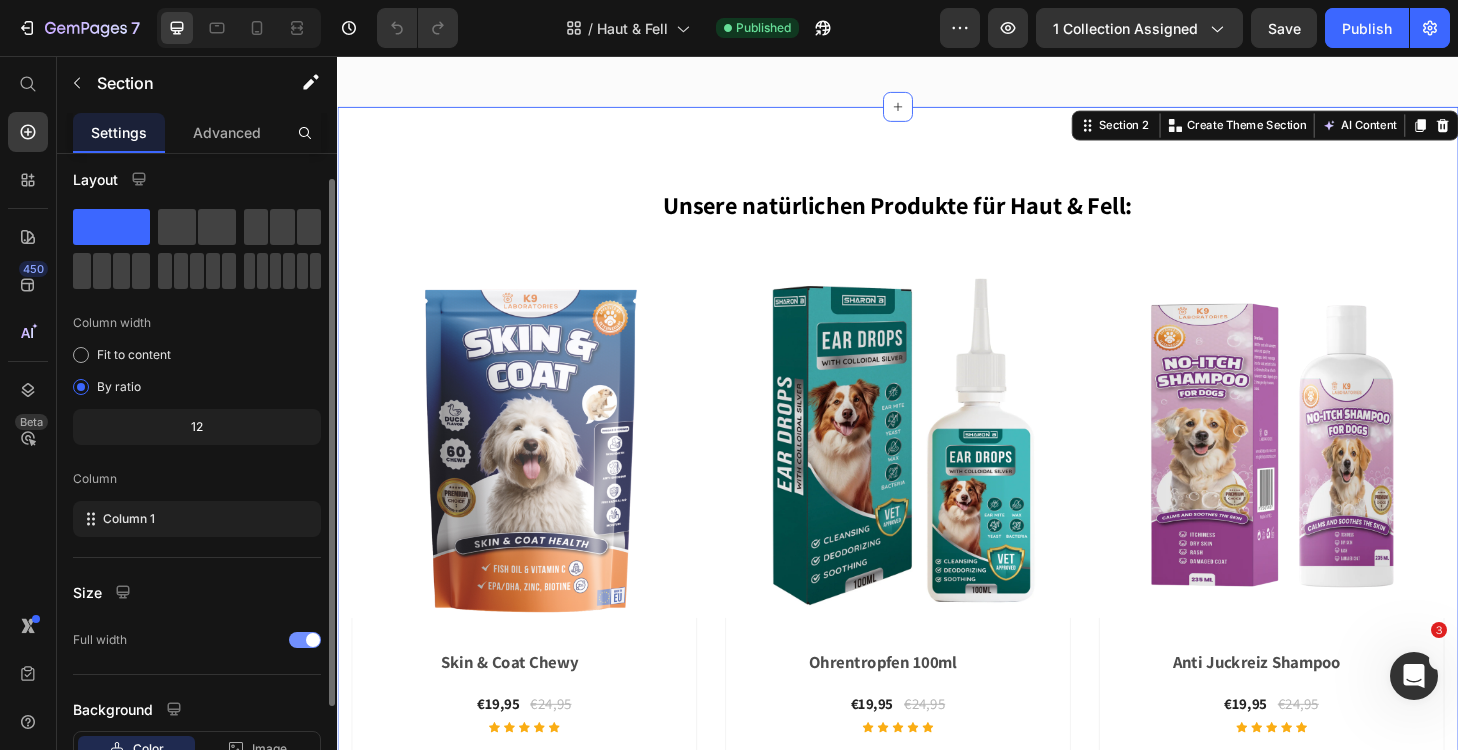 scroll, scrollTop: 0, scrollLeft: 0, axis: both 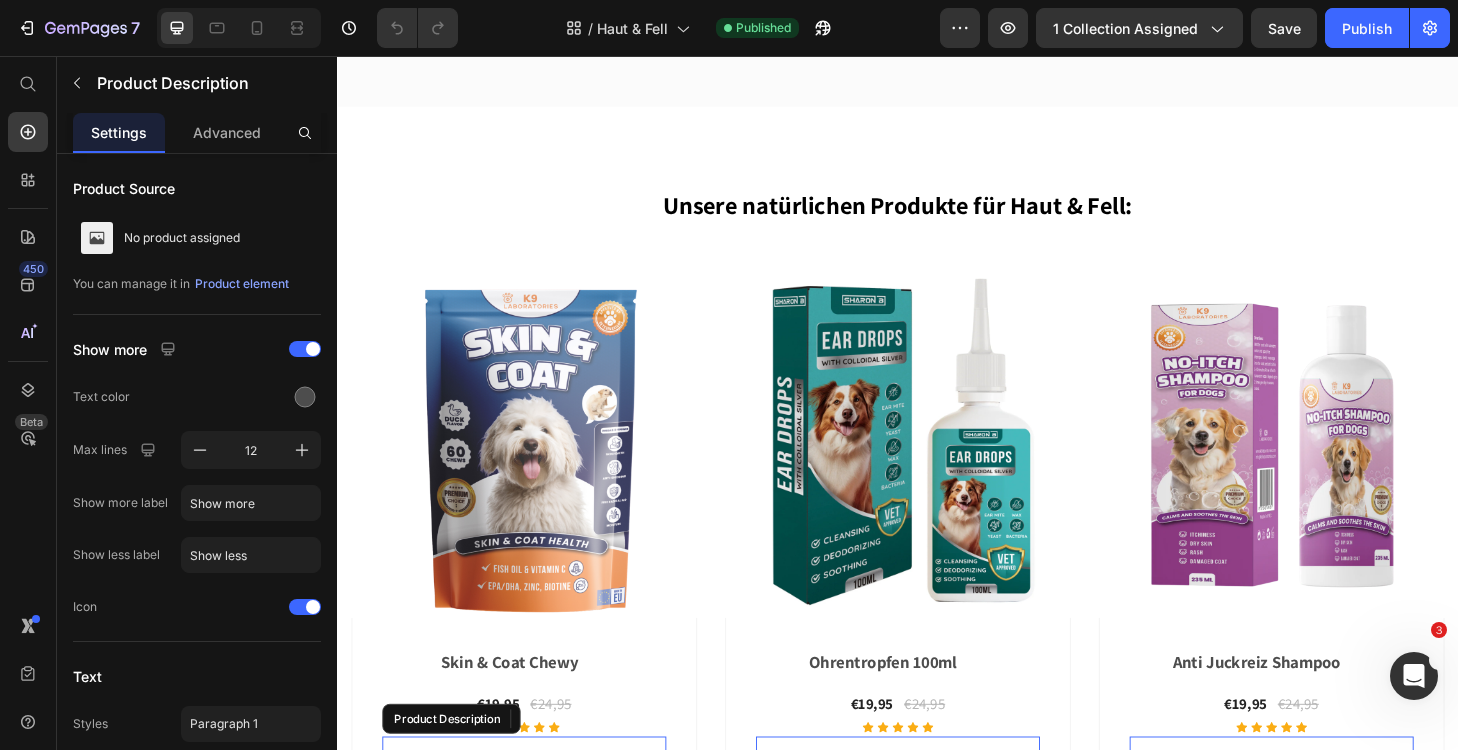 click on "In praktischer Snackform
Bei Fellproblemen
Jeder Hund liebt sie
Für alle Rassen und Altersgruppen
Product Description" at bounding box center (537, 857) 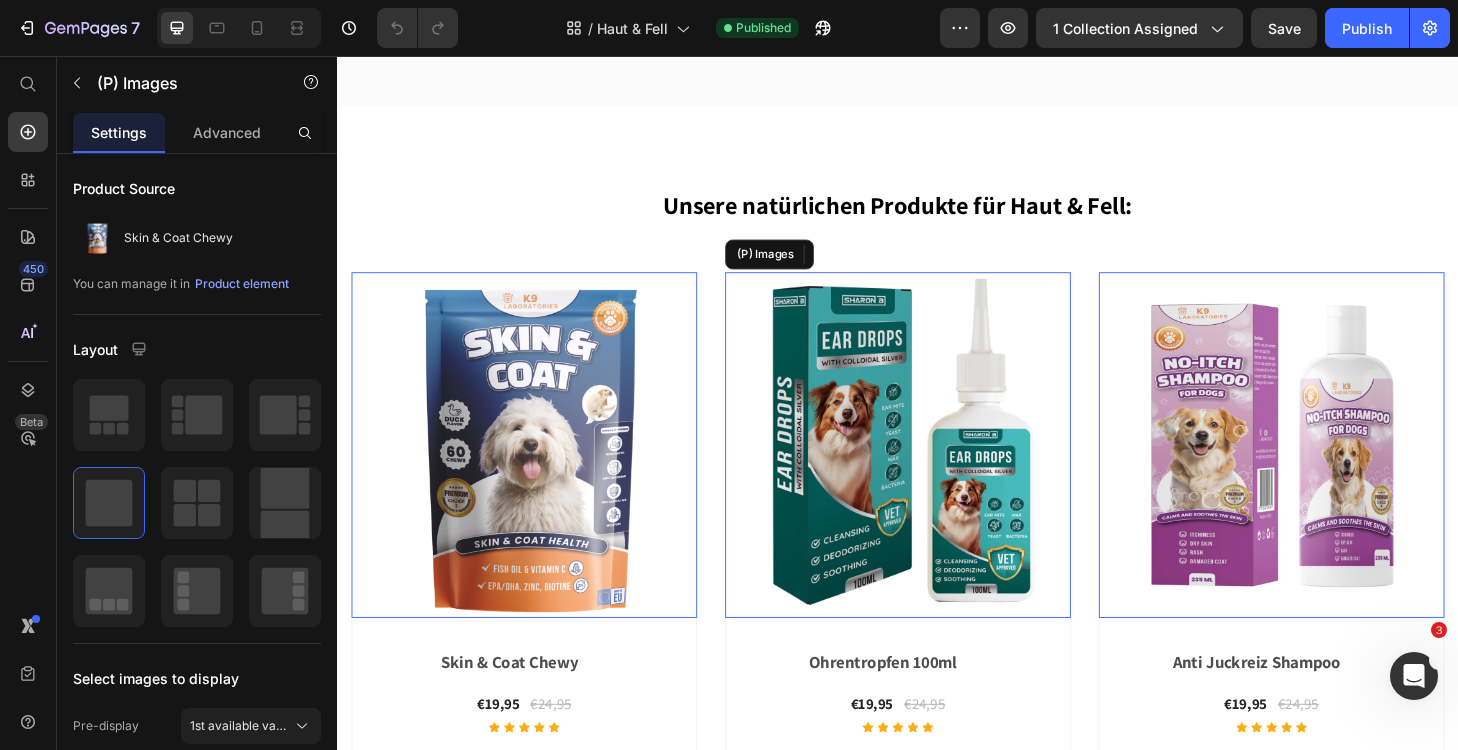 click at bounding box center [937, 472] 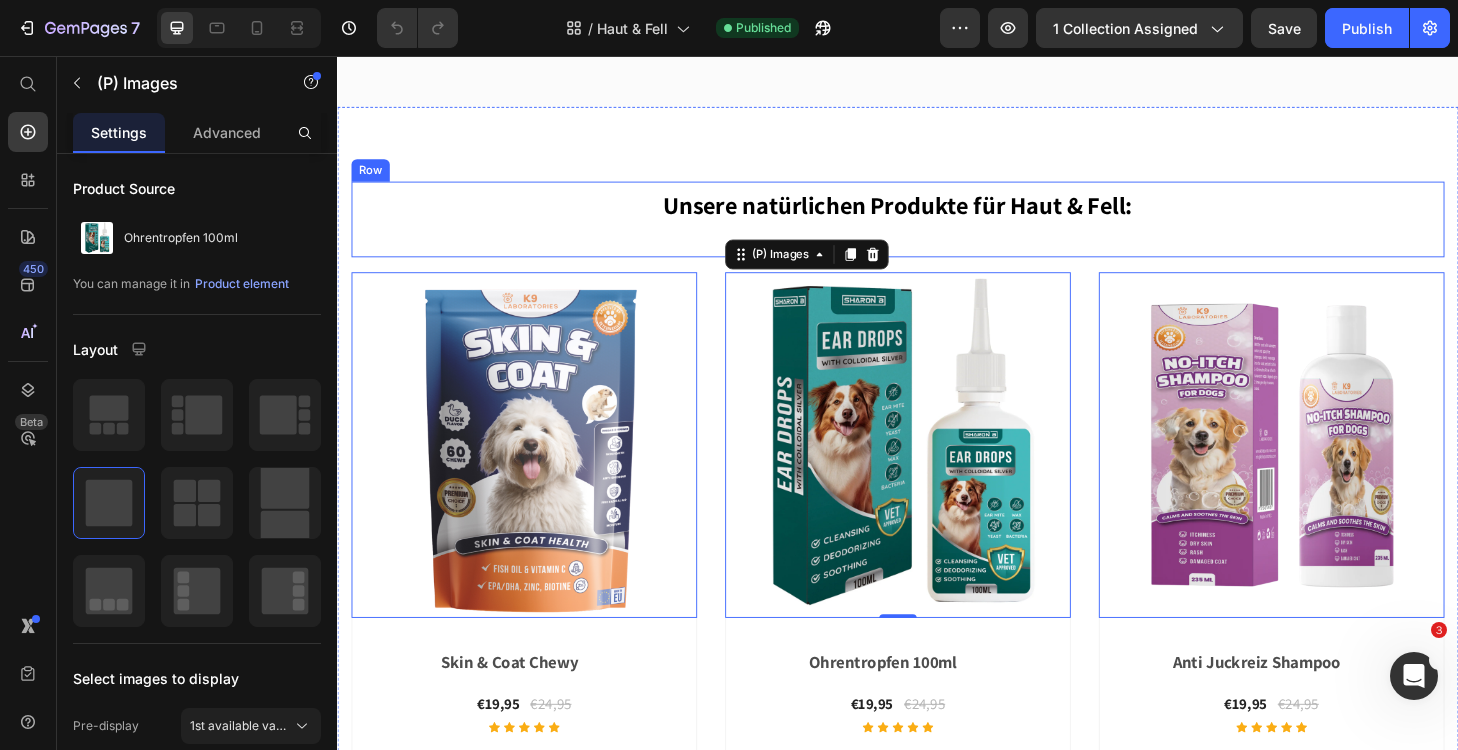 click on "Unsere natürlichen Produkte für Haut & Fell: Heading" at bounding box center (937, 230) 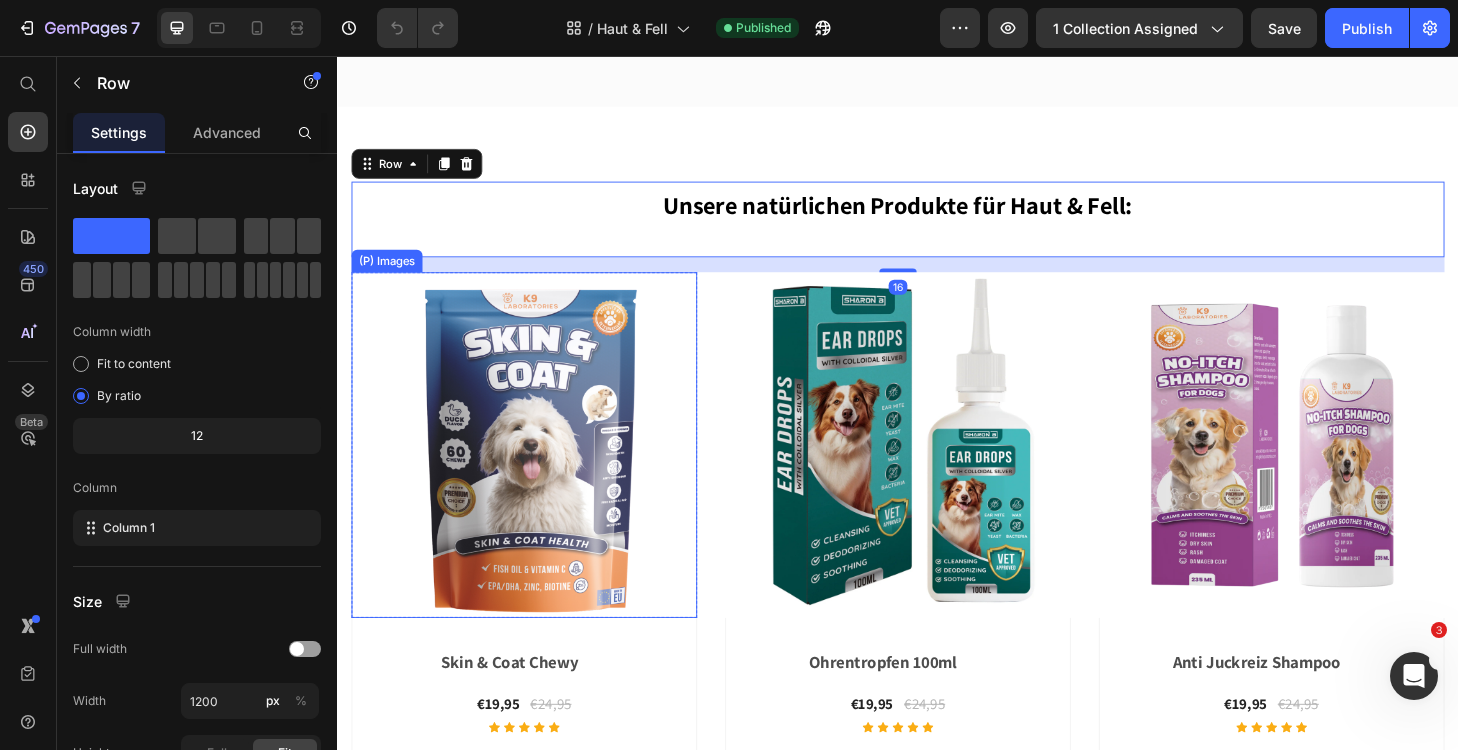 click at bounding box center [537, 472] 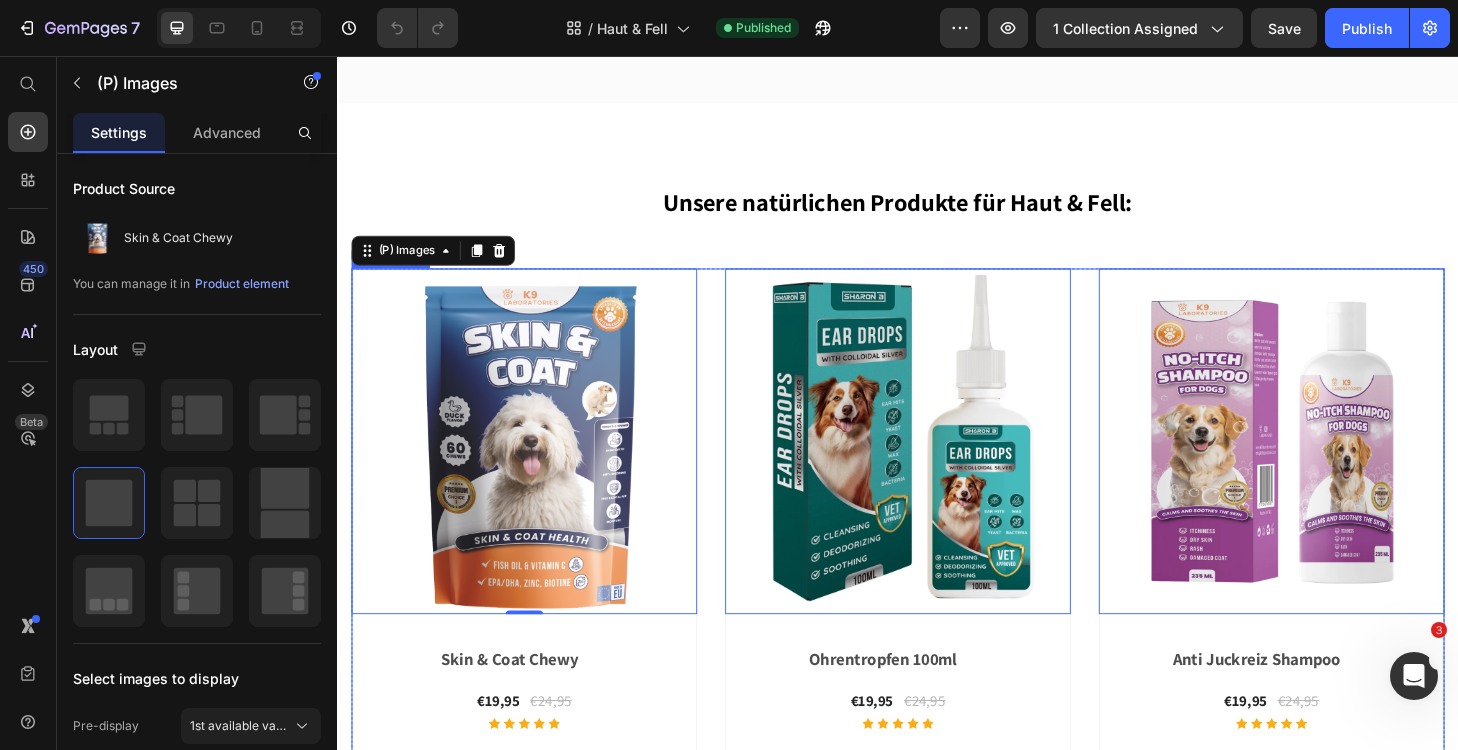 scroll, scrollTop: 330, scrollLeft: 0, axis: vertical 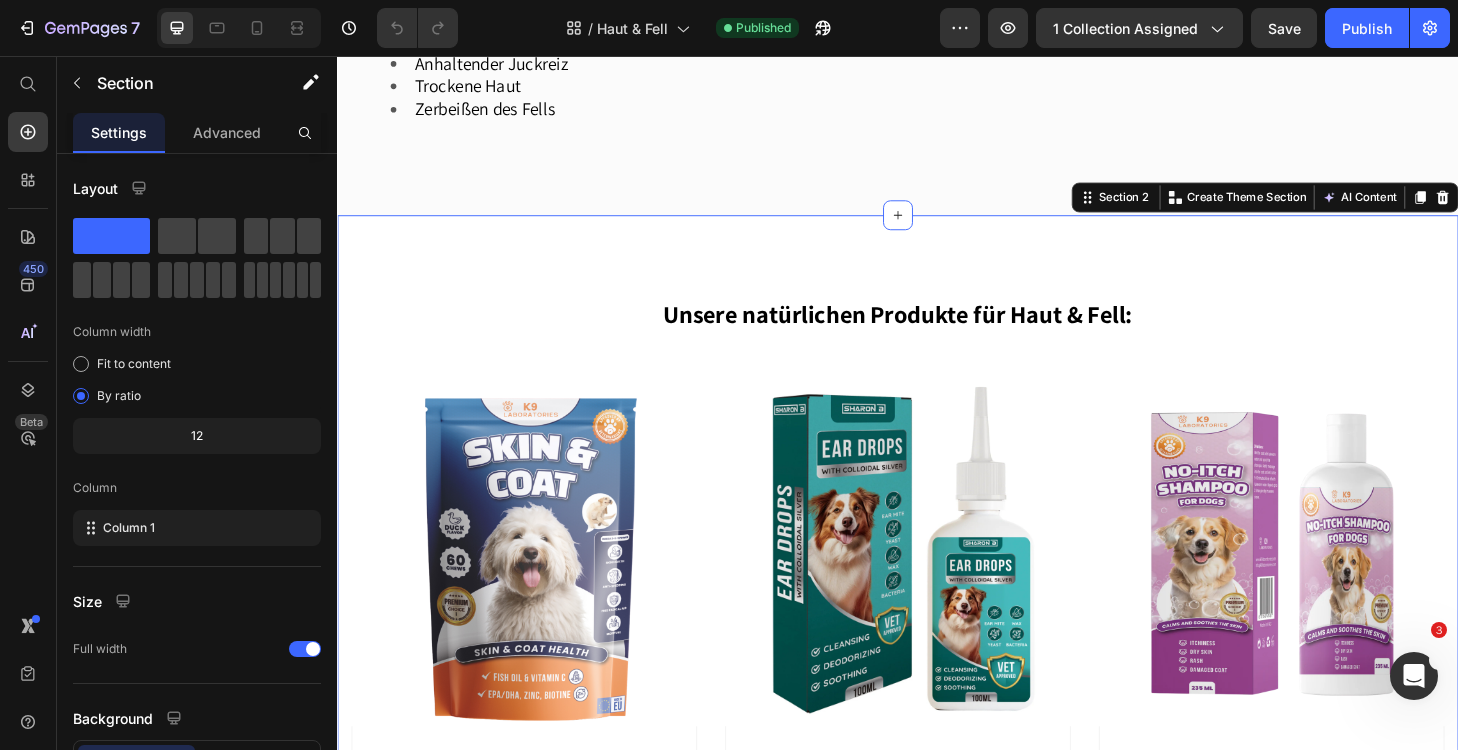 click on "Unsere natürlichen Produkte für Haut & Fell: Heading Row (P) Images Row Skin & Coat Chewy (P) Title €19,95 (P) Price €24,95 (P) Price Row Icon Icon Icon Icon Icon Row
In praktischer Snackform
Bei Fellproblemen
Jeder Hund liebt sie
Für alle Rassen und Altersgruppen
Product Description Produkt ansehen Product View More Row Row (P) Images Row Ohrentropfen 100ml (P) Title €19,95 (P) Price €24,95 (P) Price Row Icon Icon Icon Icon Icon Row
Bei Ohrjuckreiz
Mit kolloidalem Silber
Antibakteriell
Product Description Produkt ansehen Product View More Row Row (P) Images Row Anti Juckreiz Shampoo (P) Title €19,95 (P) Price €24,95 (P) Price Row Icon Icon Icon Icon Icon Row
Mit kolloidalem Hafermehl
Beruhigt & regeneriert
100 % natürlich
Product Description Produkt ansehen Product View More Row Row Product List Row Section 2   Create Theme Section AI Content Write with GemAI What would you like to describe here? Tone and Voice Persuasive" at bounding box center (937, 723) 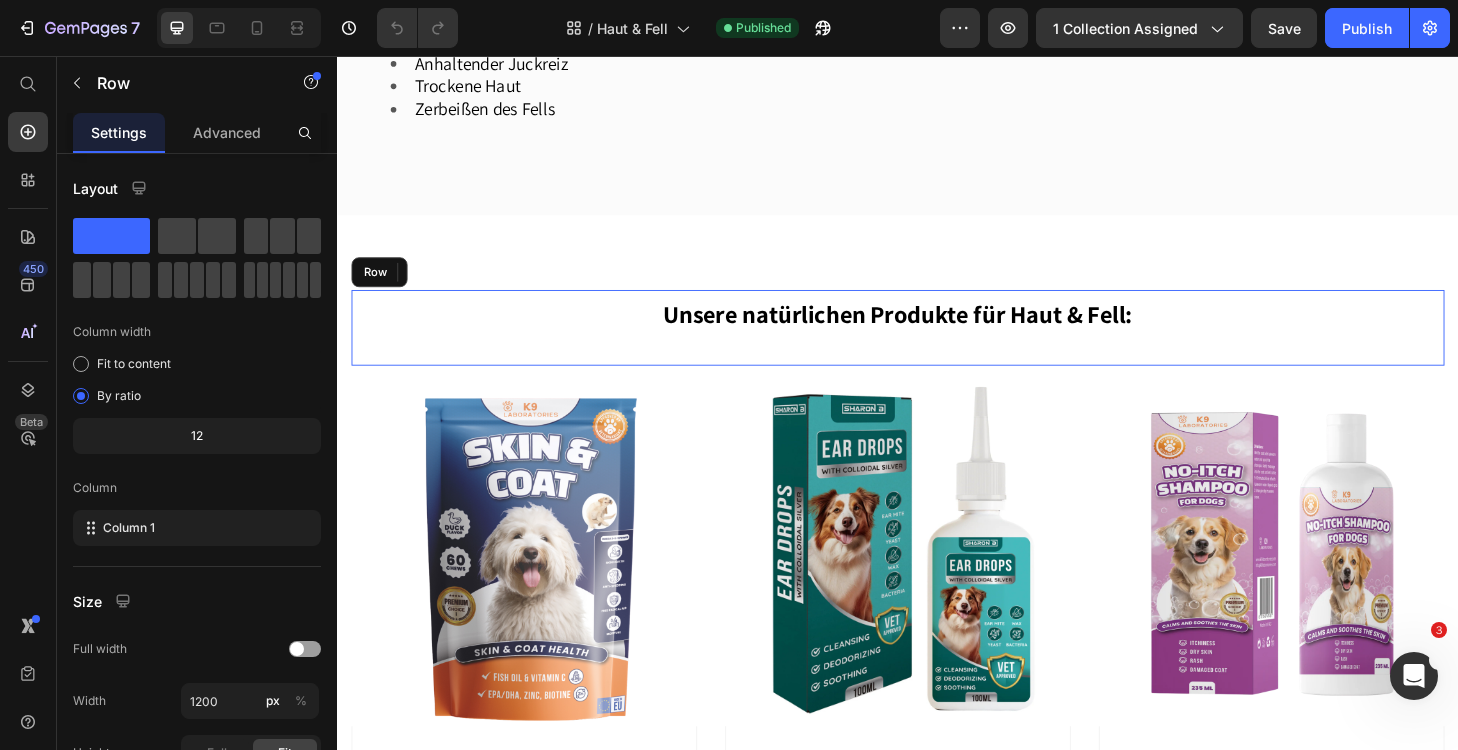 click on "Unsere natürlichen Produkte für Haut & Fell: Heading" at bounding box center (937, 346) 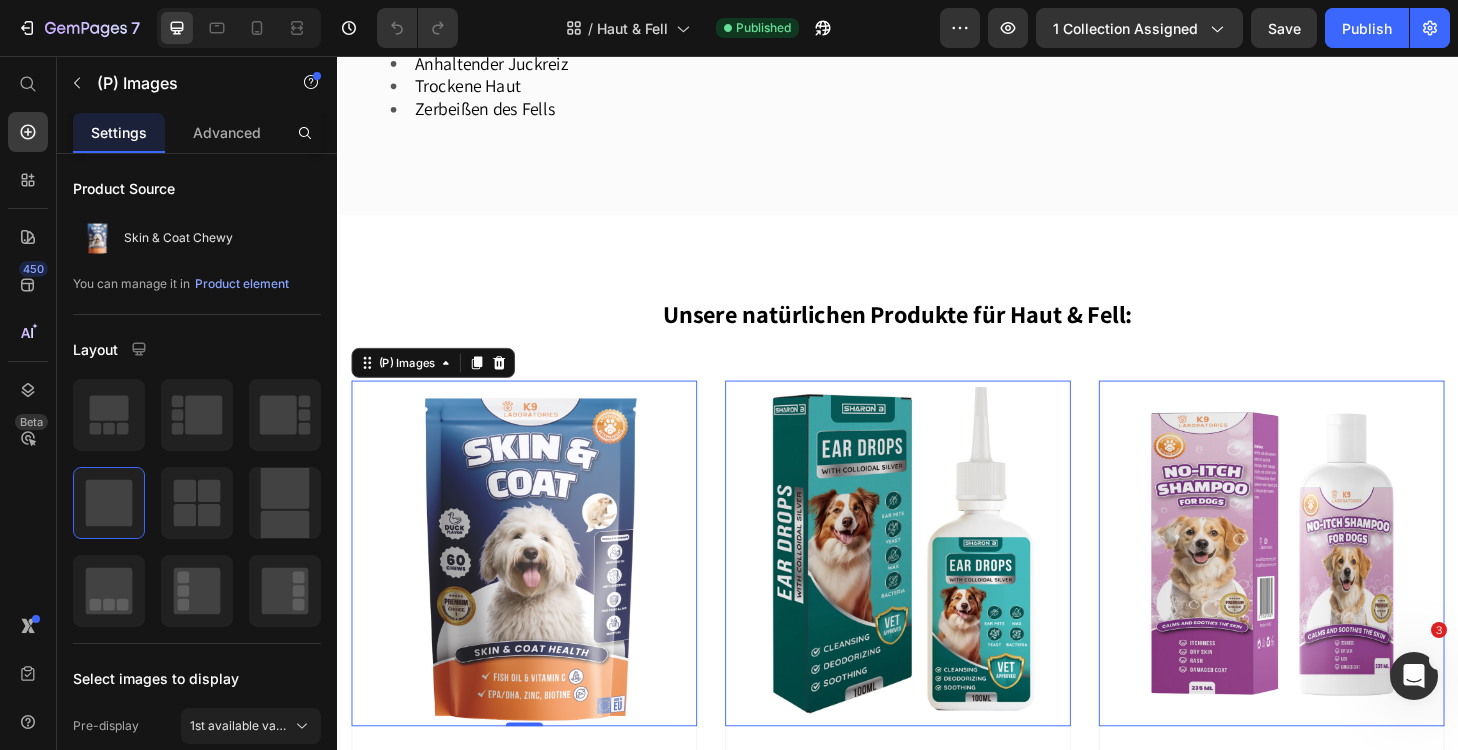 click at bounding box center (537, 588) 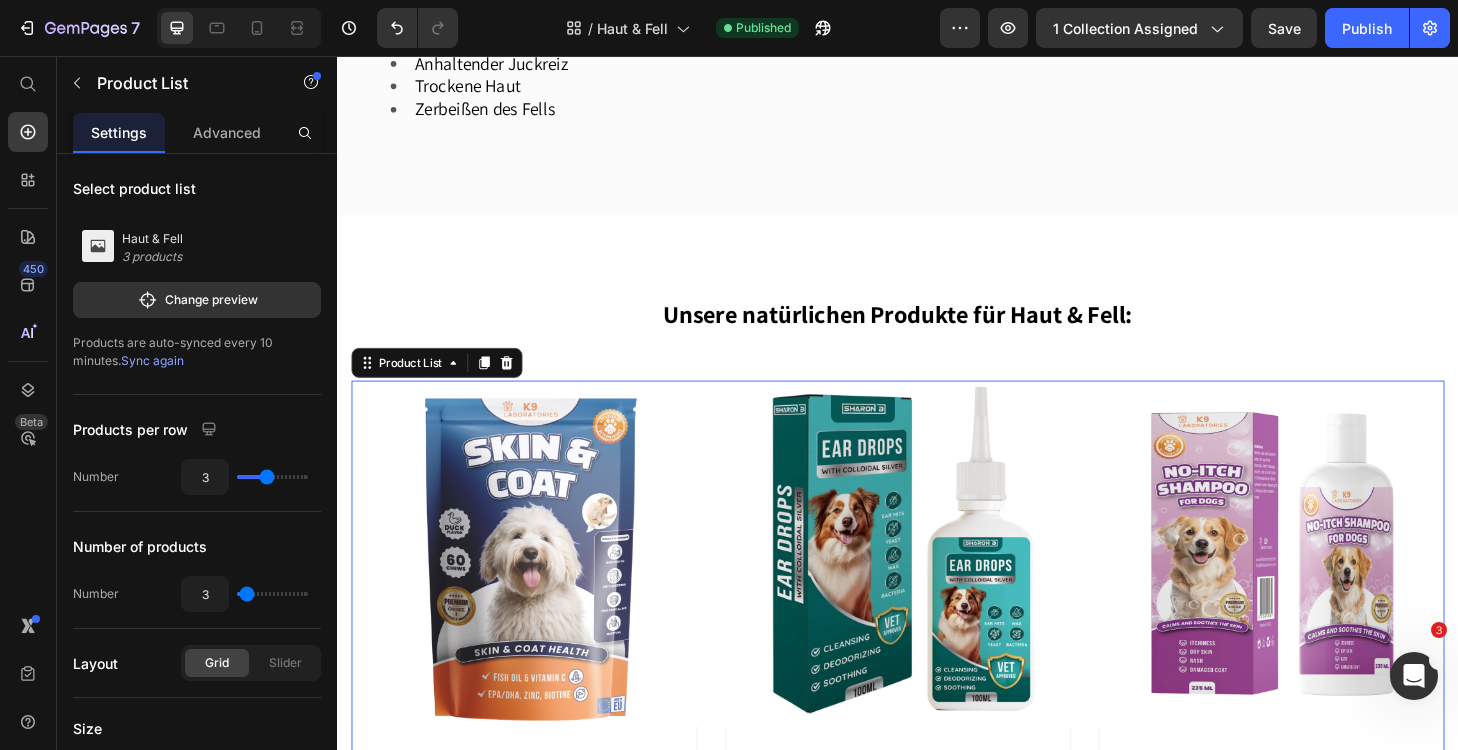 click on "Trockene oder schuppige Haut: Schuppen (ähnlich wie Hautschuppen) oder trockene, raue Haut, manchmal mit unangenehmem Geruch." at bounding box center [937, 772] 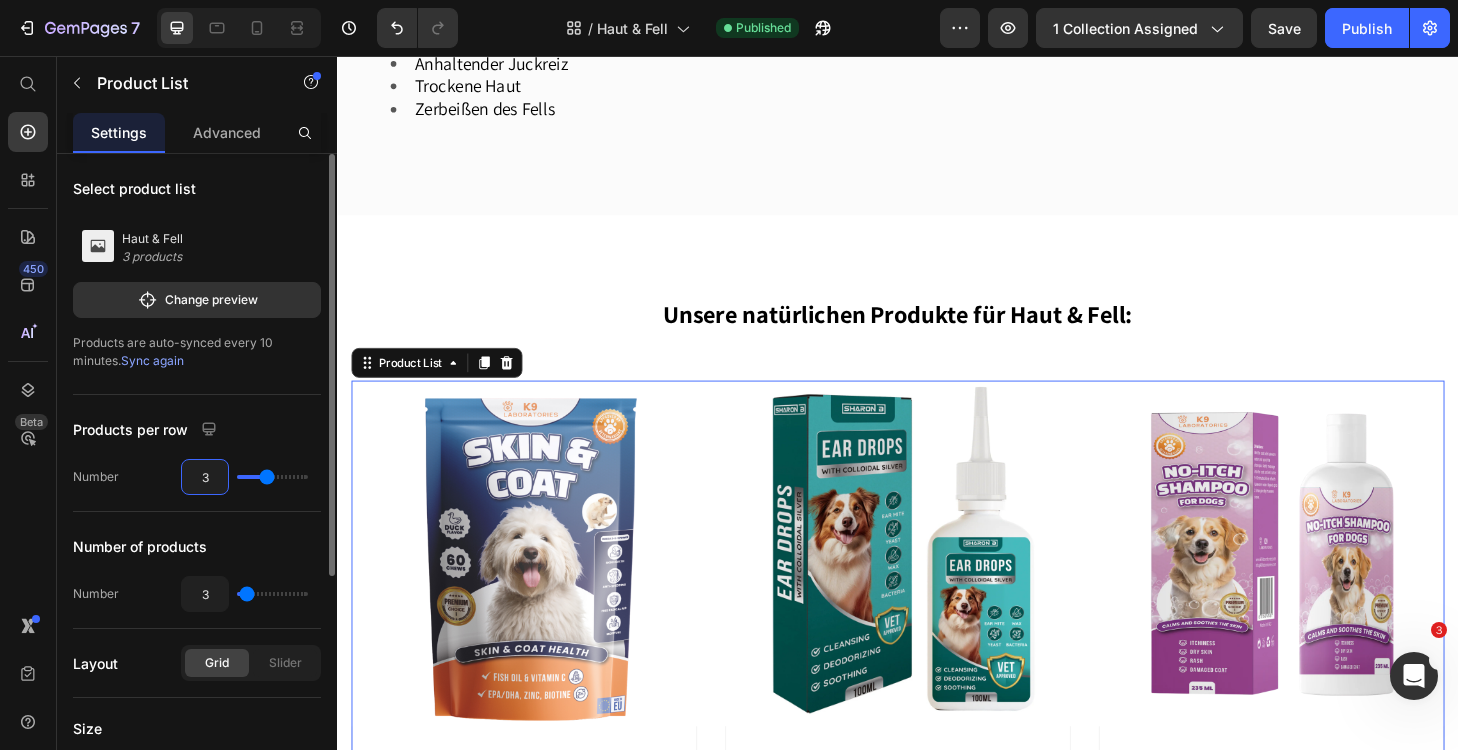 click on "3" at bounding box center [205, 477] 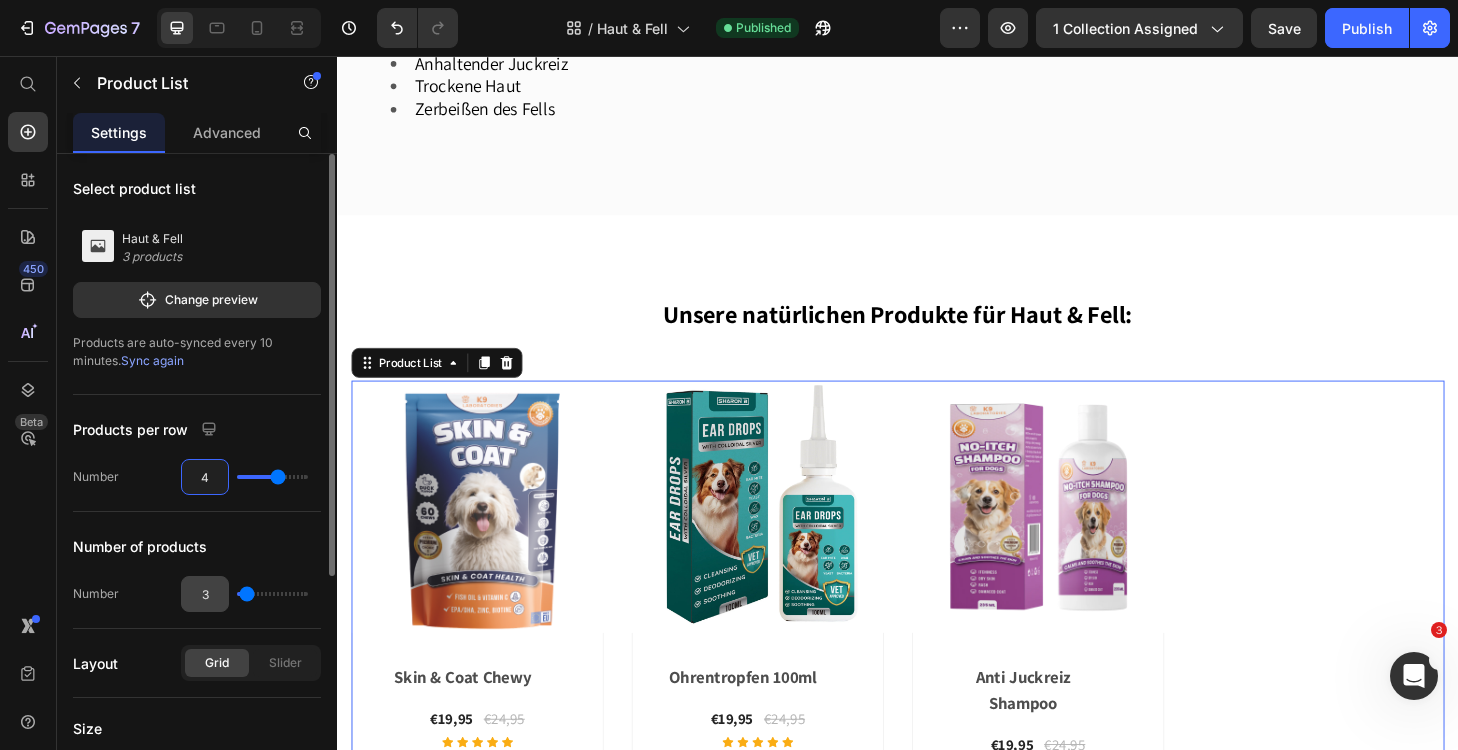 type on "4" 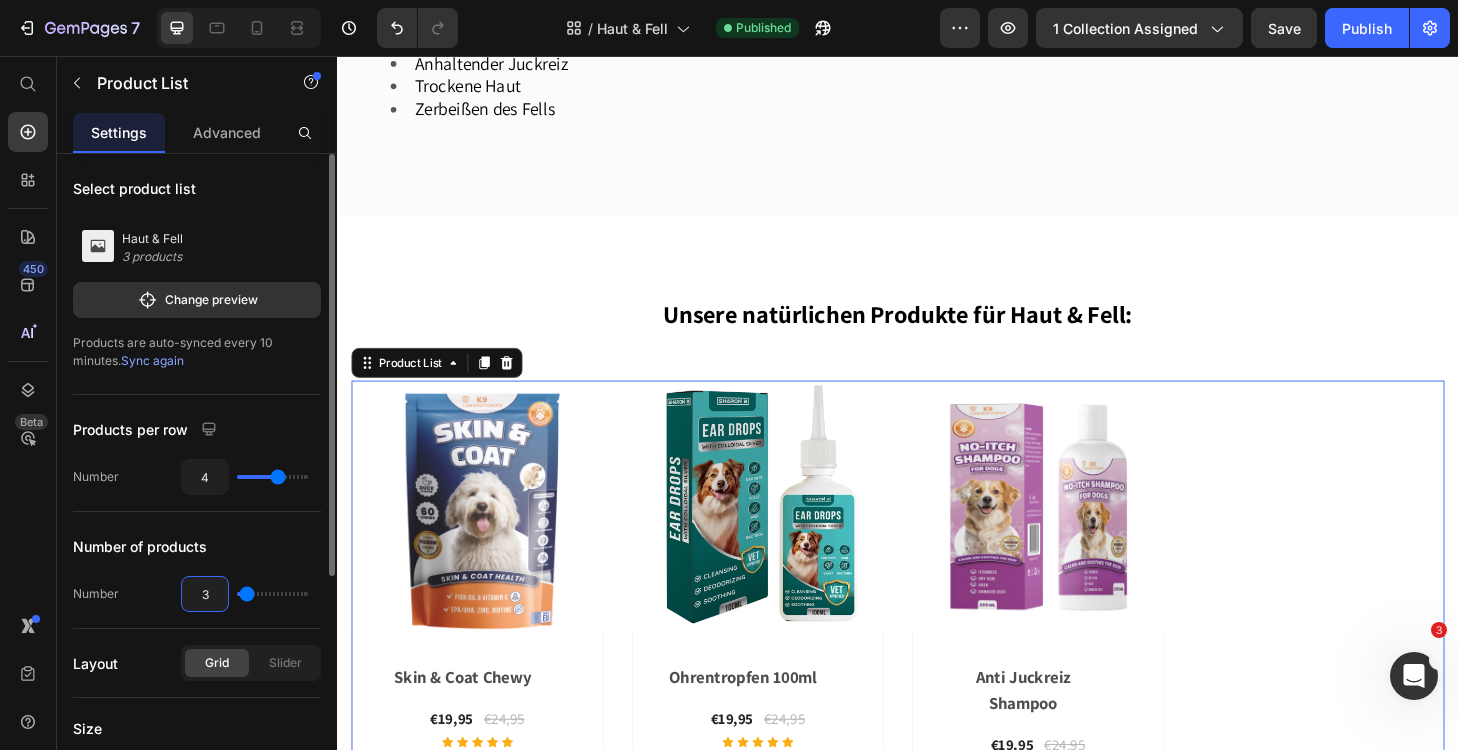 click on "3" at bounding box center [205, 594] 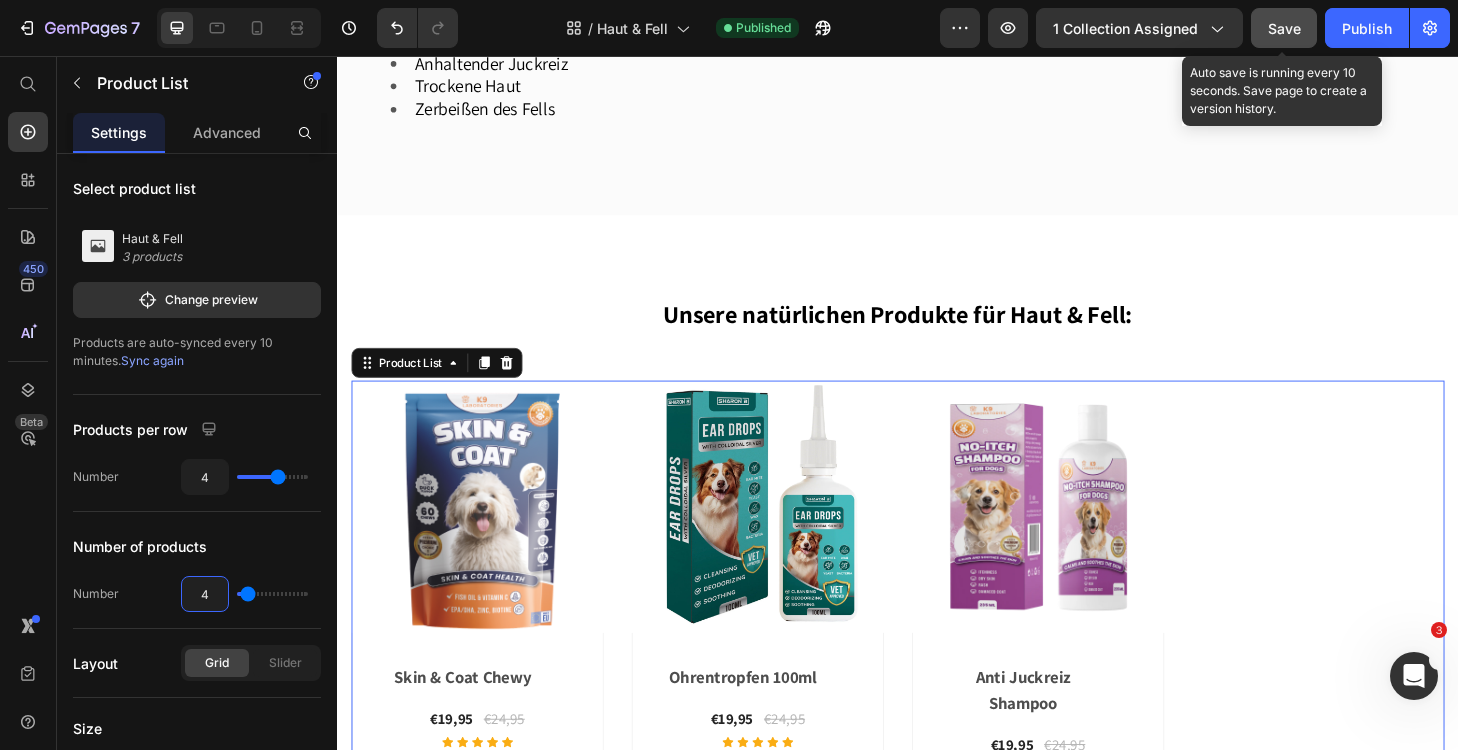 type on "4" 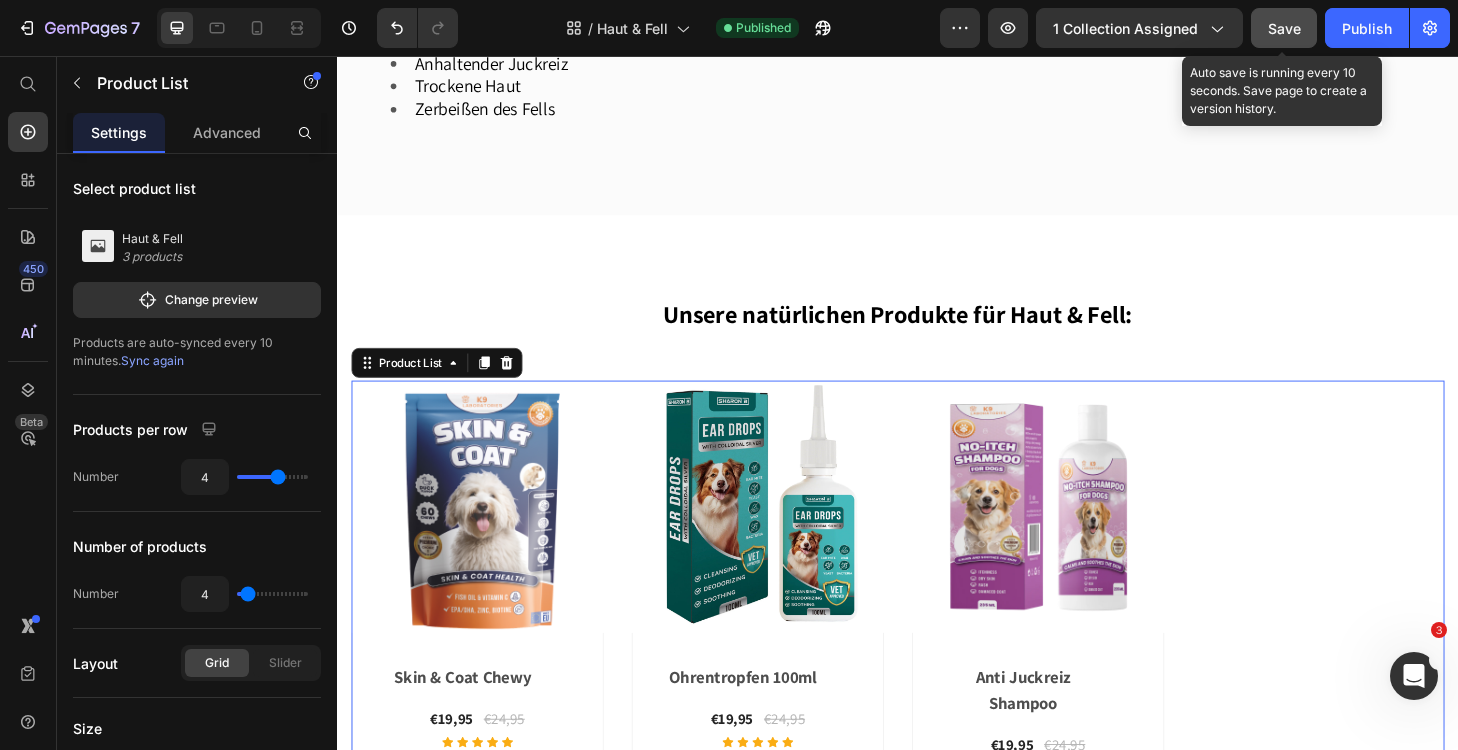 click on "Save" 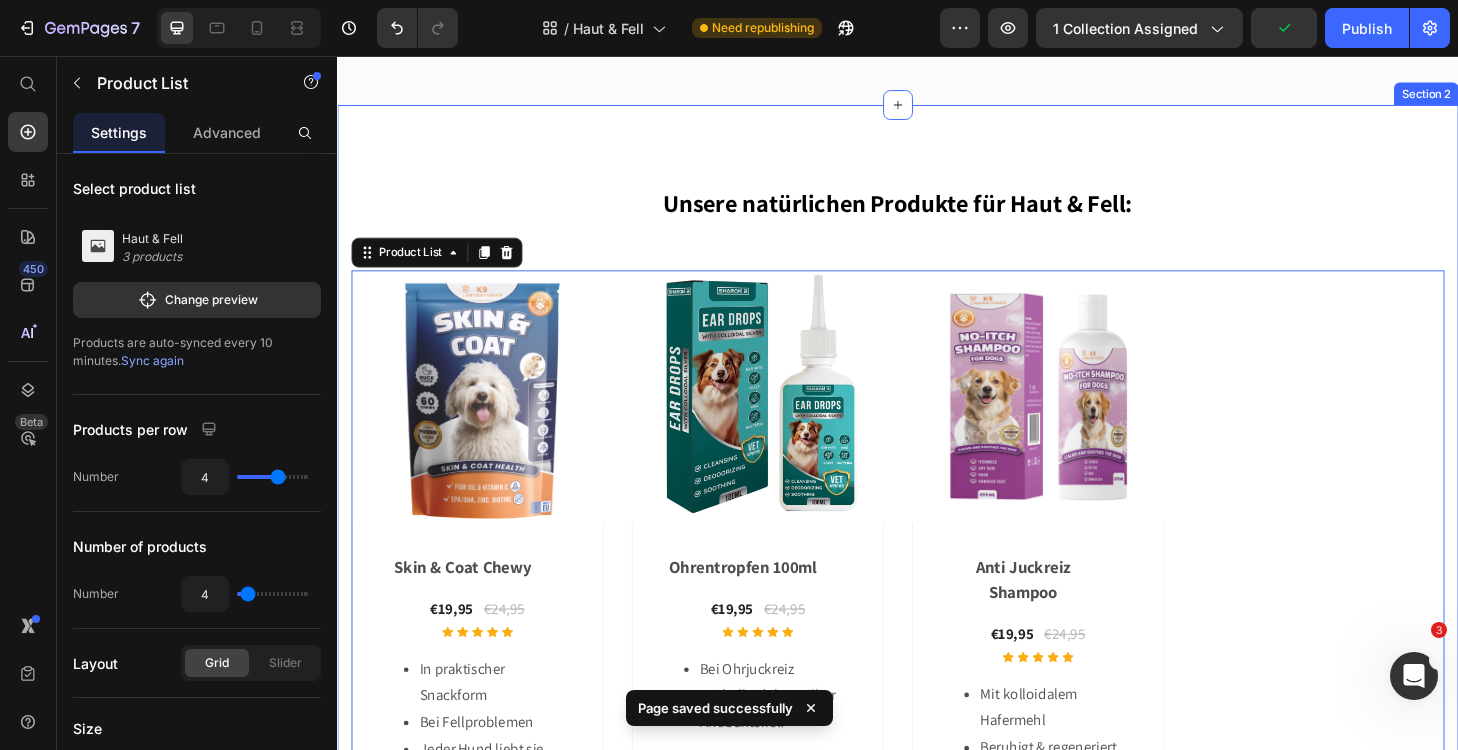 scroll, scrollTop: 559, scrollLeft: 0, axis: vertical 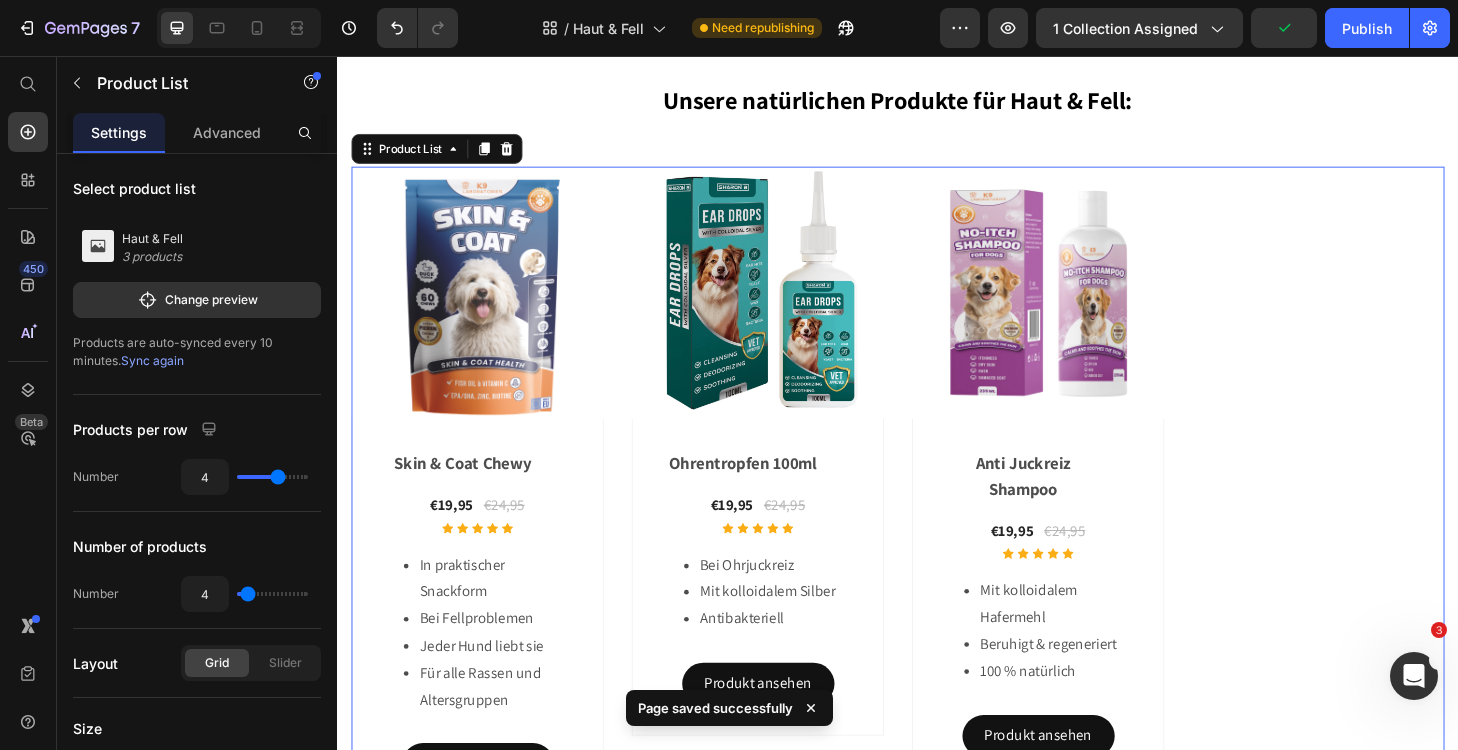 click on "Trockene oder schuppige Haut: Schuppen (ähnlich wie Hautschuppen) oder trockene, raue Haut, manchmal mit unangenehmem Geruch." at bounding box center (937, 522) 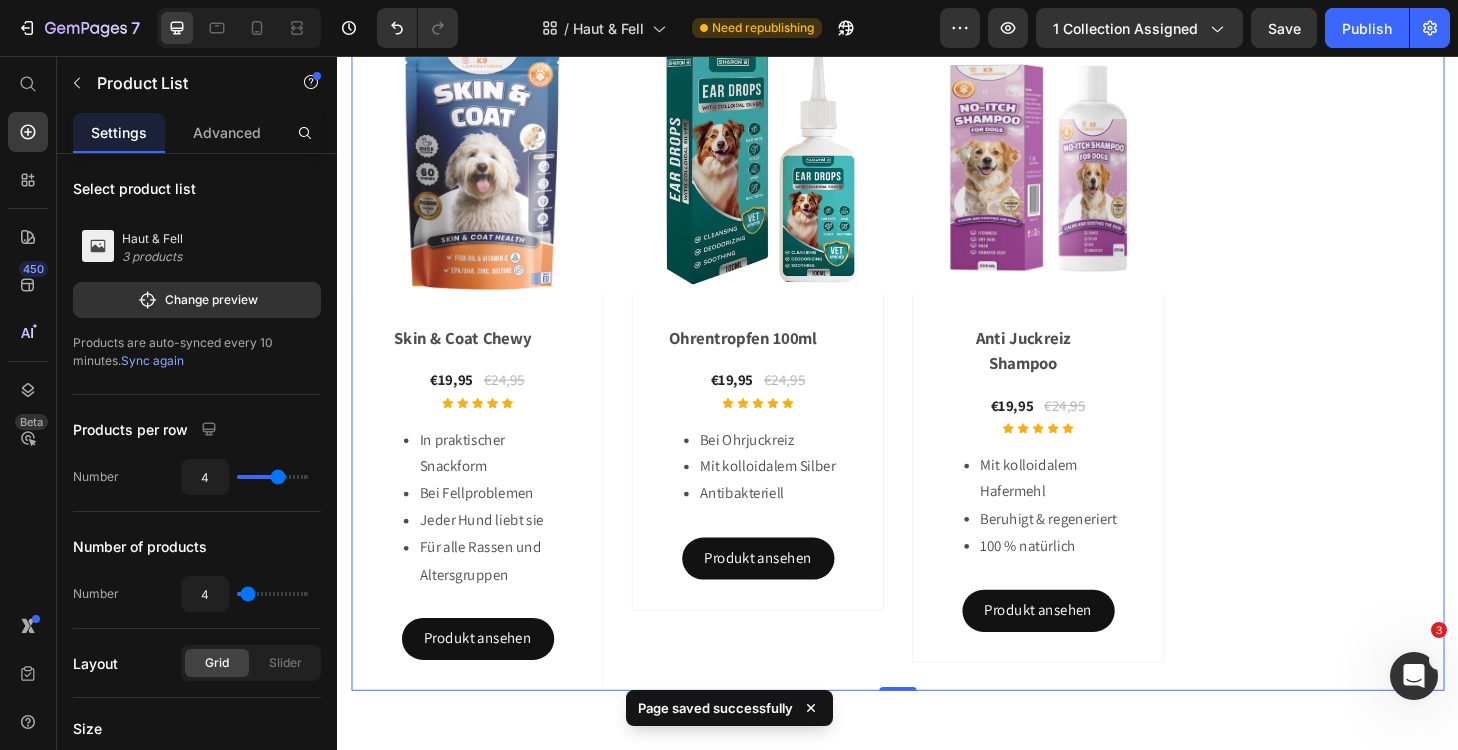 scroll, scrollTop: 711, scrollLeft: 0, axis: vertical 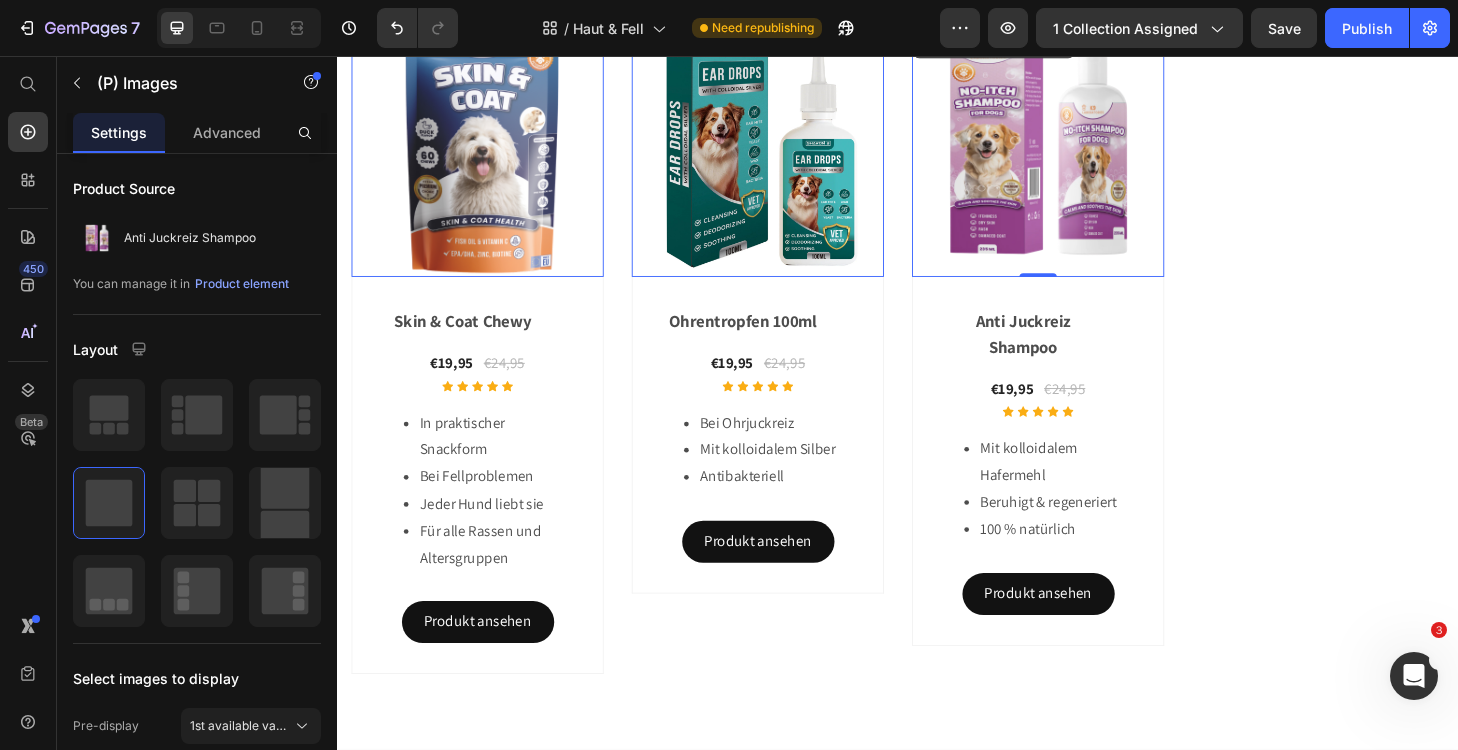 click on "Anti Juckreiz Shampoo (P) Title €19,95 (P) Price €24,95 (P) Price Row Icon Icon Icon Icon Icon Row
Mit kolloidalem Hafermehl
Beruhigt & regeneriert
100 % natürlich
Product Description Produkt ansehen Product View More Row Row" at bounding box center [487, 505] 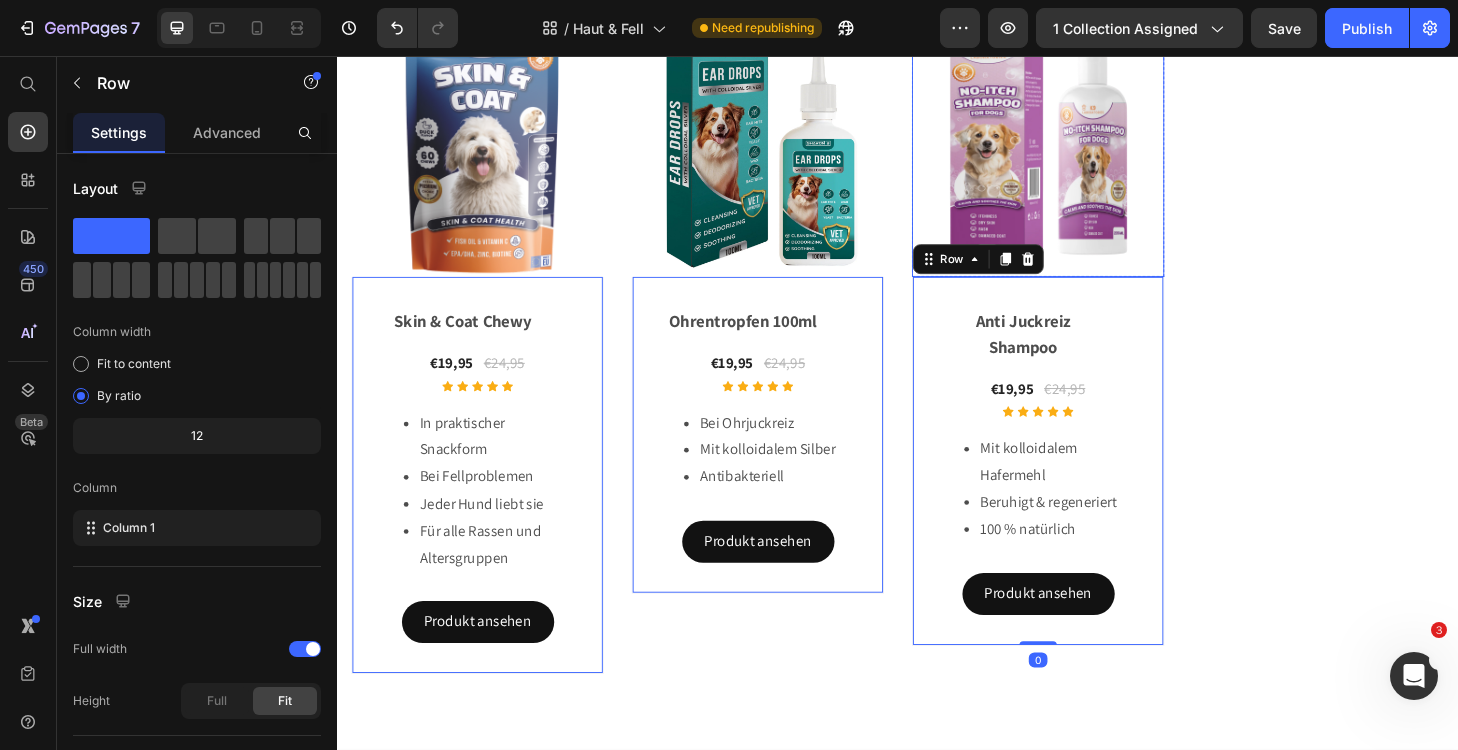 click at bounding box center (1087, 157) 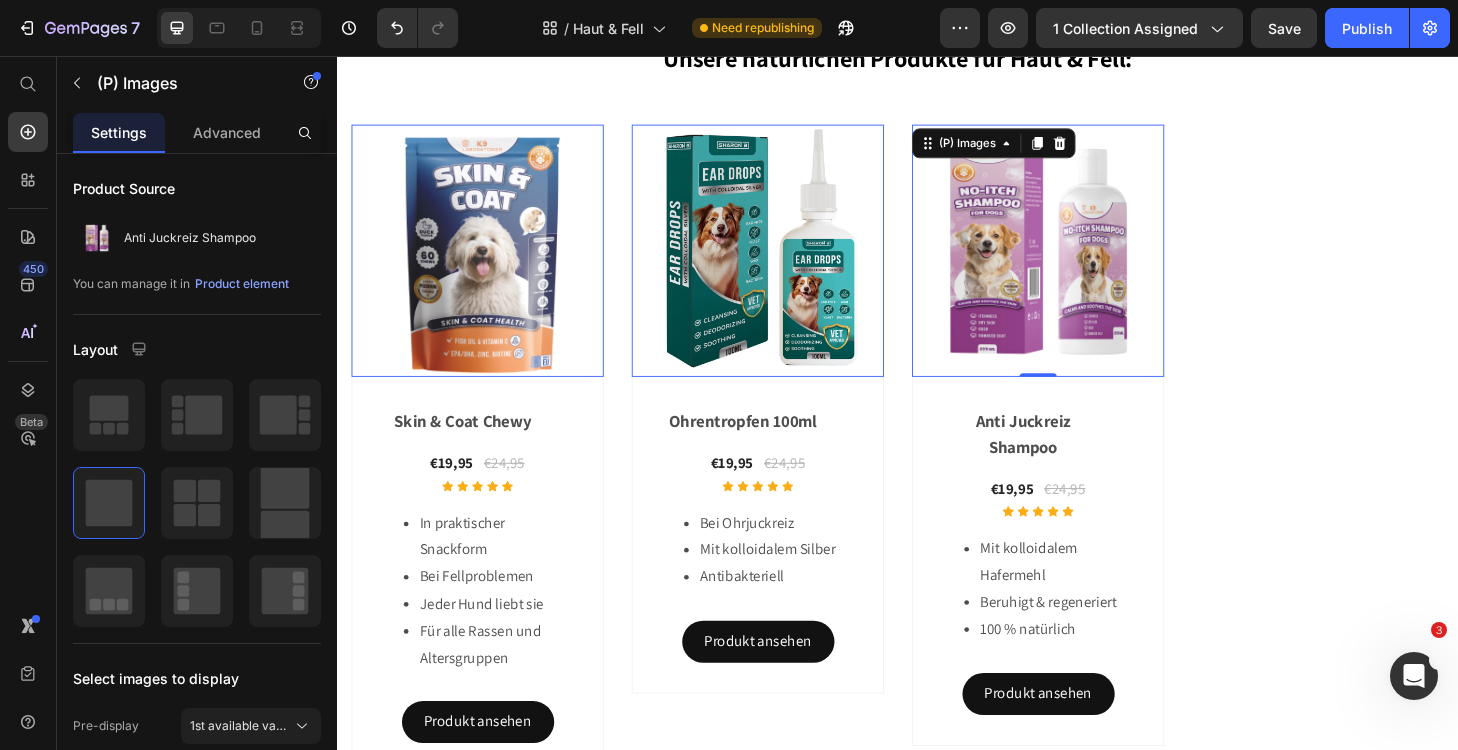 scroll, scrollTop: 539, scrollLeft: 0, axis: vertical 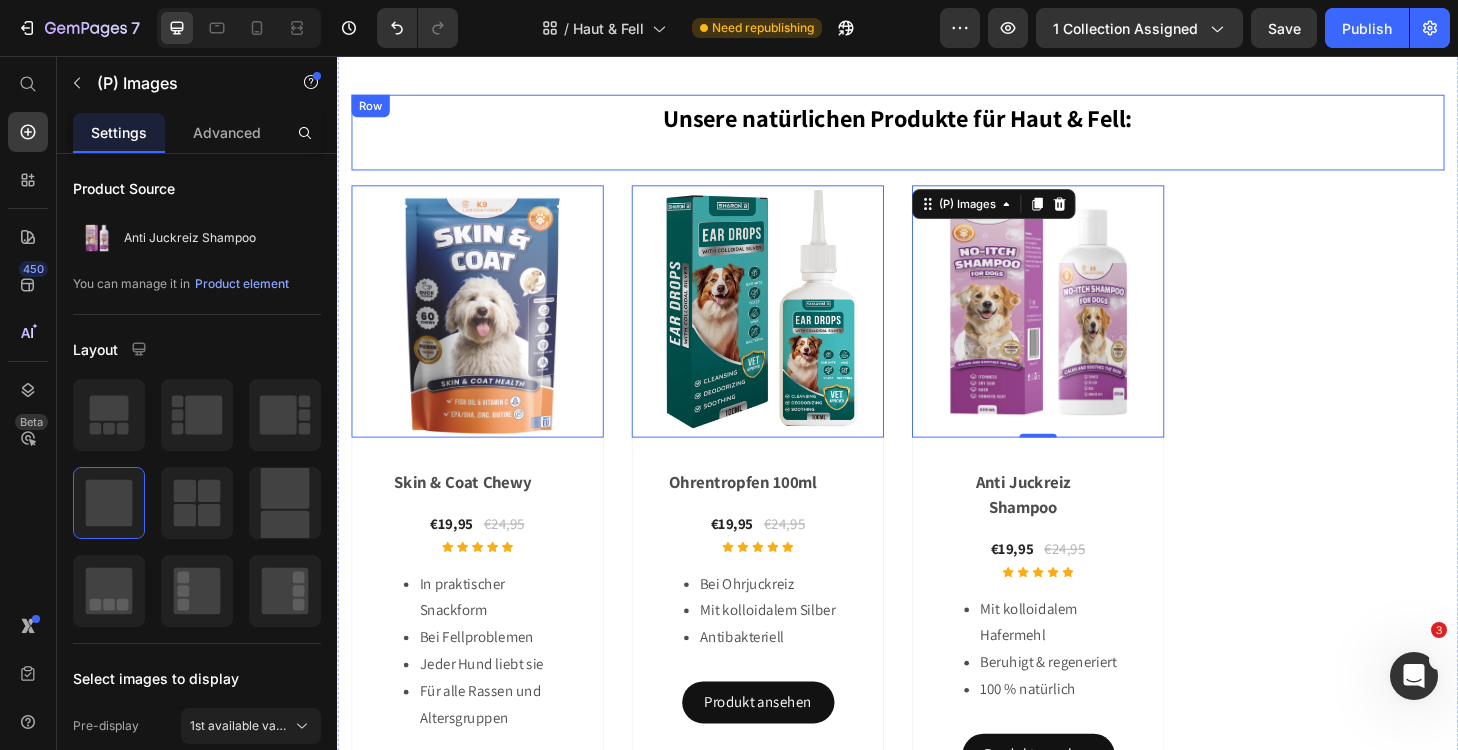 click on "Unsere natürlichen Produkte für Haut & Fell: Heading" at bounding box center [937, 137] 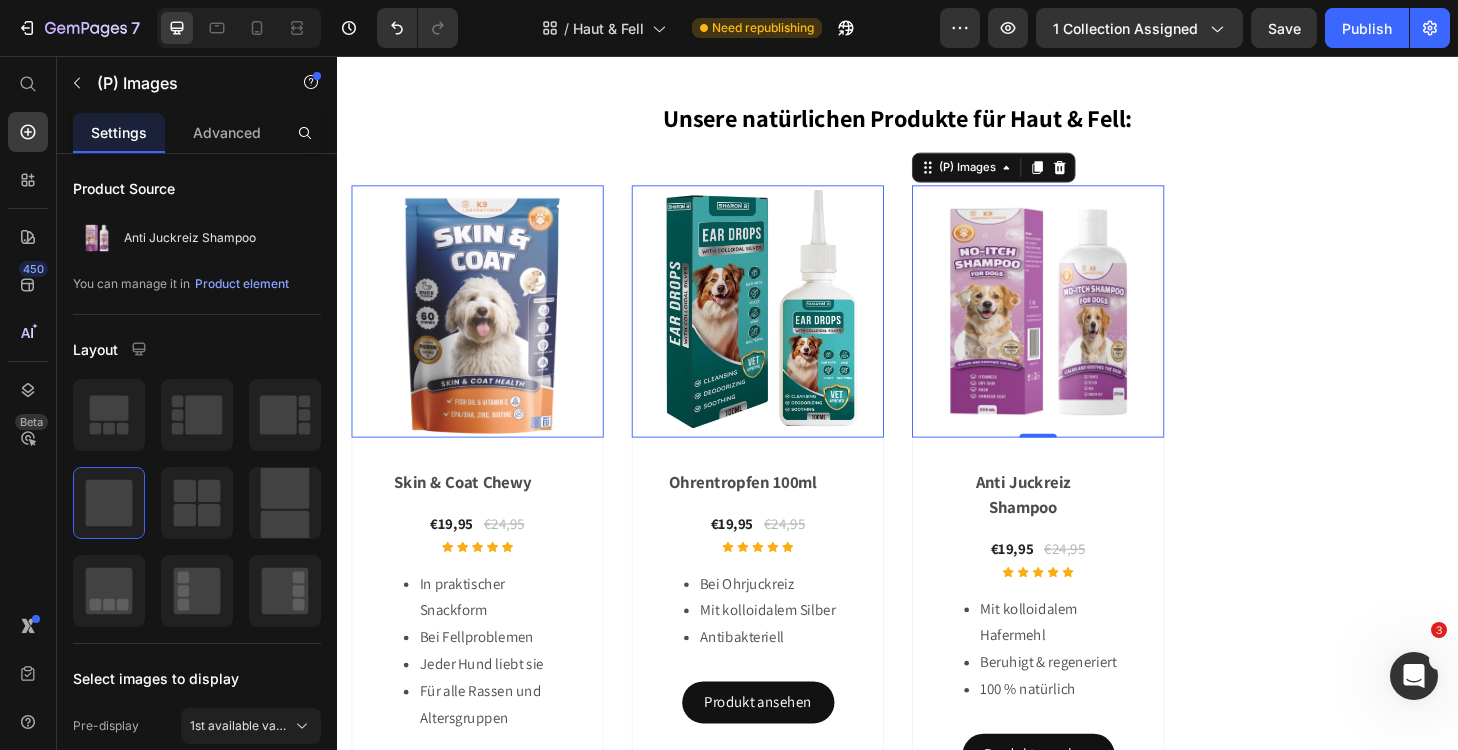 click at bounding box center [1087, 329] 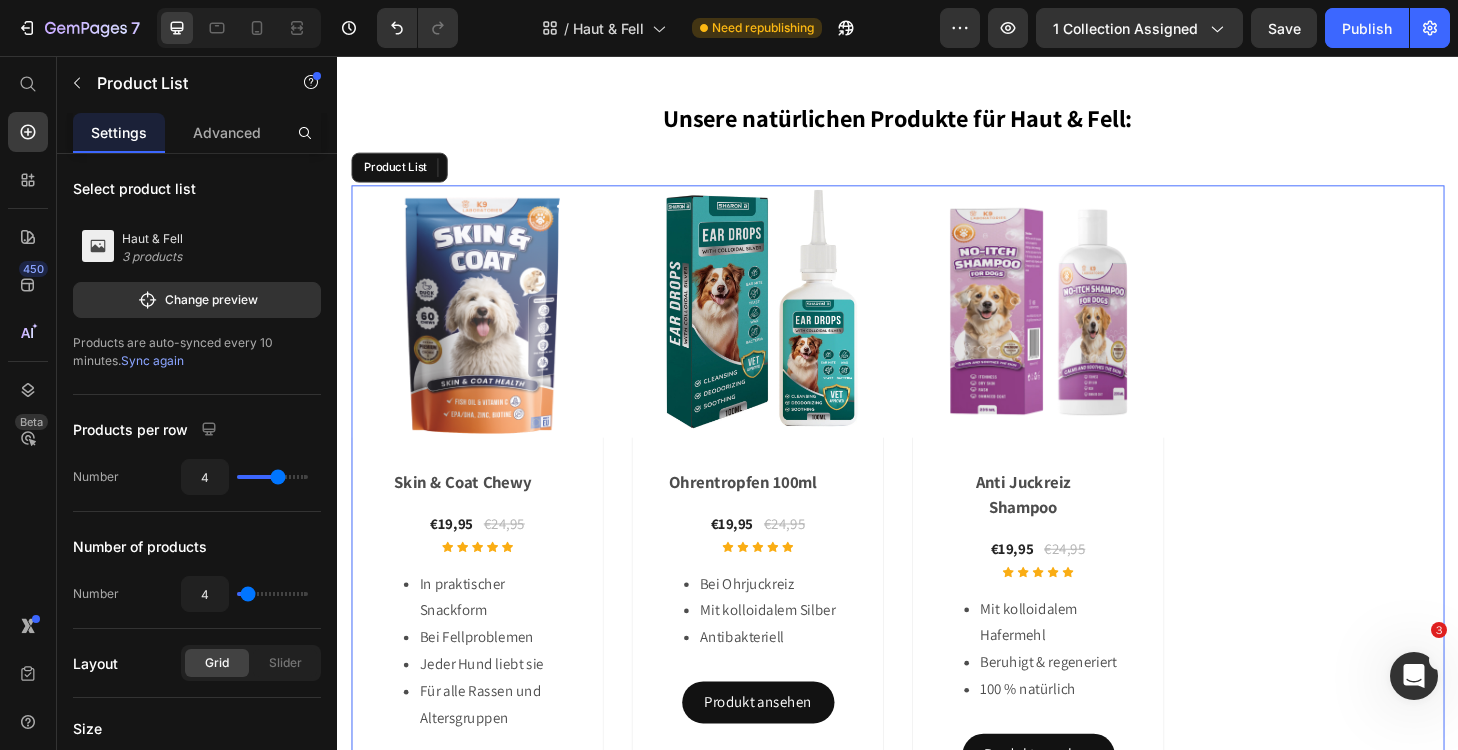 click on "(P) Images   0 Row Skin & Coat Chewy (P) Title €19,95 (P) Price €24,95 (P) Price Row Icon Icon Icon Icon Icon Row
In praktischer Snackform
Bei Fellproblemen
Jeder Hund liebt sie
Für alle Rassen und Altersgruppen
Product Description Produkt ansehen Product View More Row Row (P) Images   0 Row Ohrentropfen 100ml (P) Title €19,95 (P) Price €24,95 (P) Price Row Icon Icon Icon Icon Icon Row
Bei Ohrjuckreiz
Mit kolloidalem Silber
Antibakteriell
Product Description Produkt ansehen Product View More Row Row (P) Images   0 Row Anti Juckreiz Shampoo (P) Title €19,95 (P) Price €24,95 (P) Price Row Icon Icon Icon Icon Icon Row
Mit kolloidalem Hafermehl
Beruhigt & regeneriert
100 % natürlich
Product Description Produkt ansehen Product View More Row Row" at bounding box center (937, 542) 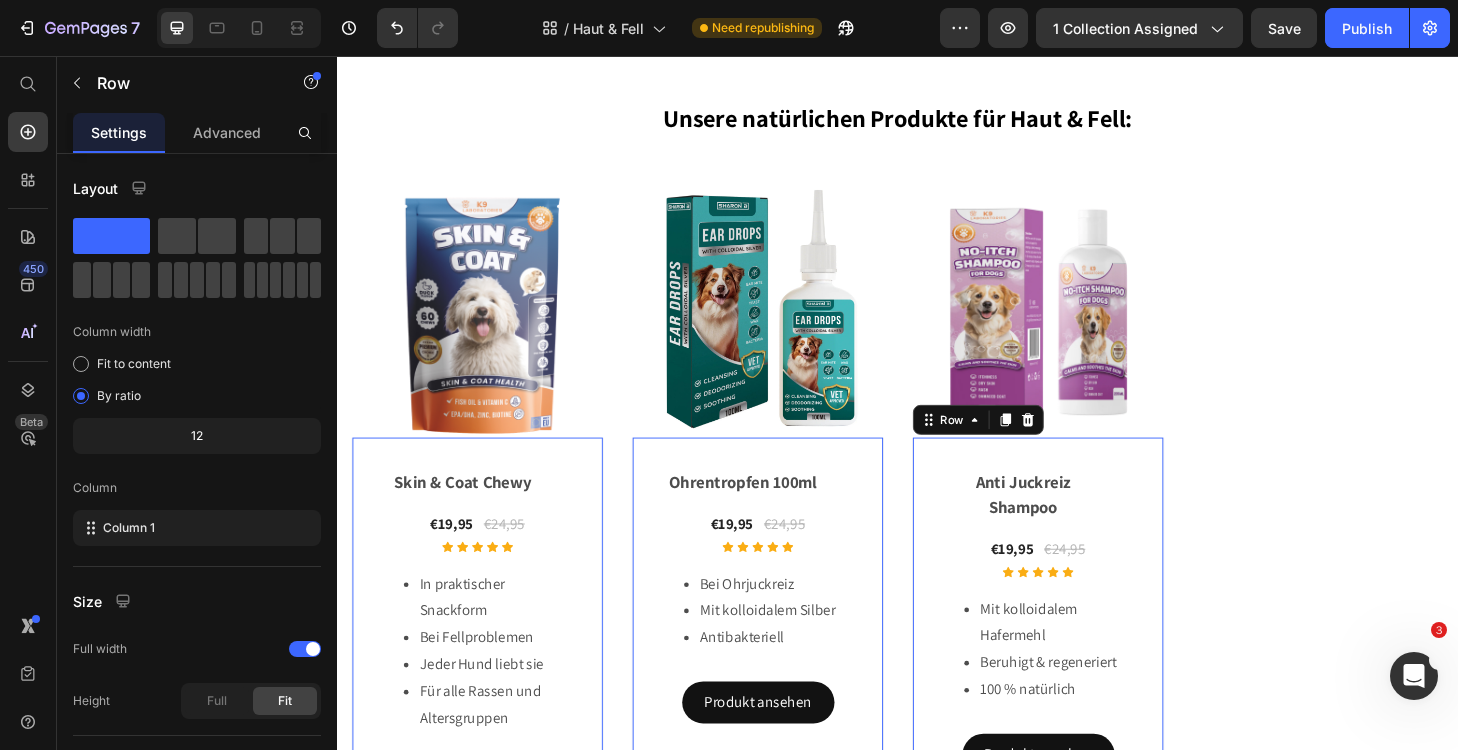 click on "Anti Juckreiz Shampoo (P) Title €19,95 (P) Price €24,95 (P) Price Row Icon Icon Icon Icon Icon Row
Mit kolloidalem Hafermehl
Beruhigt & regeneriert
100 % natürlich
Product Description Produkt ansehen Product View More Row Row   0" at bounding box center [487, 677] 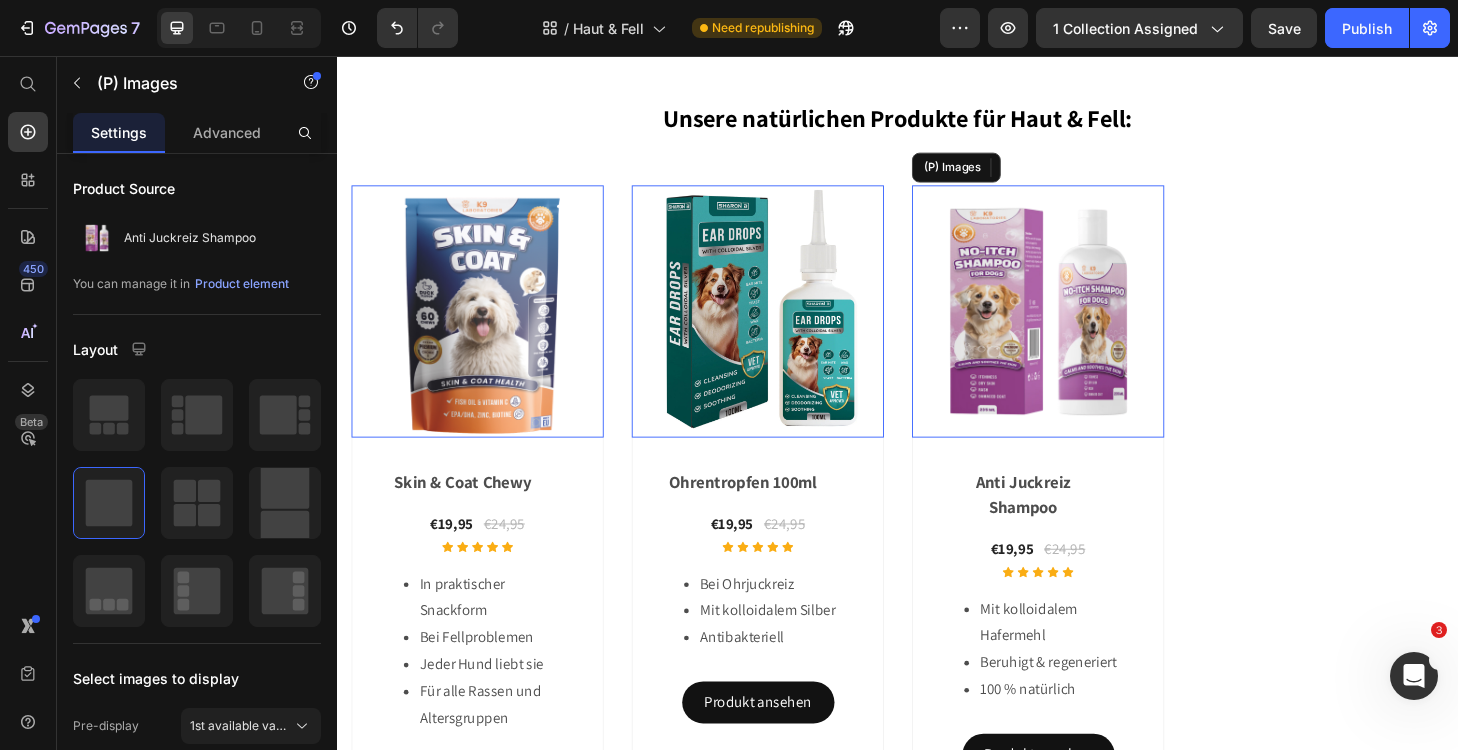 click at bounding box center [1087, 329] 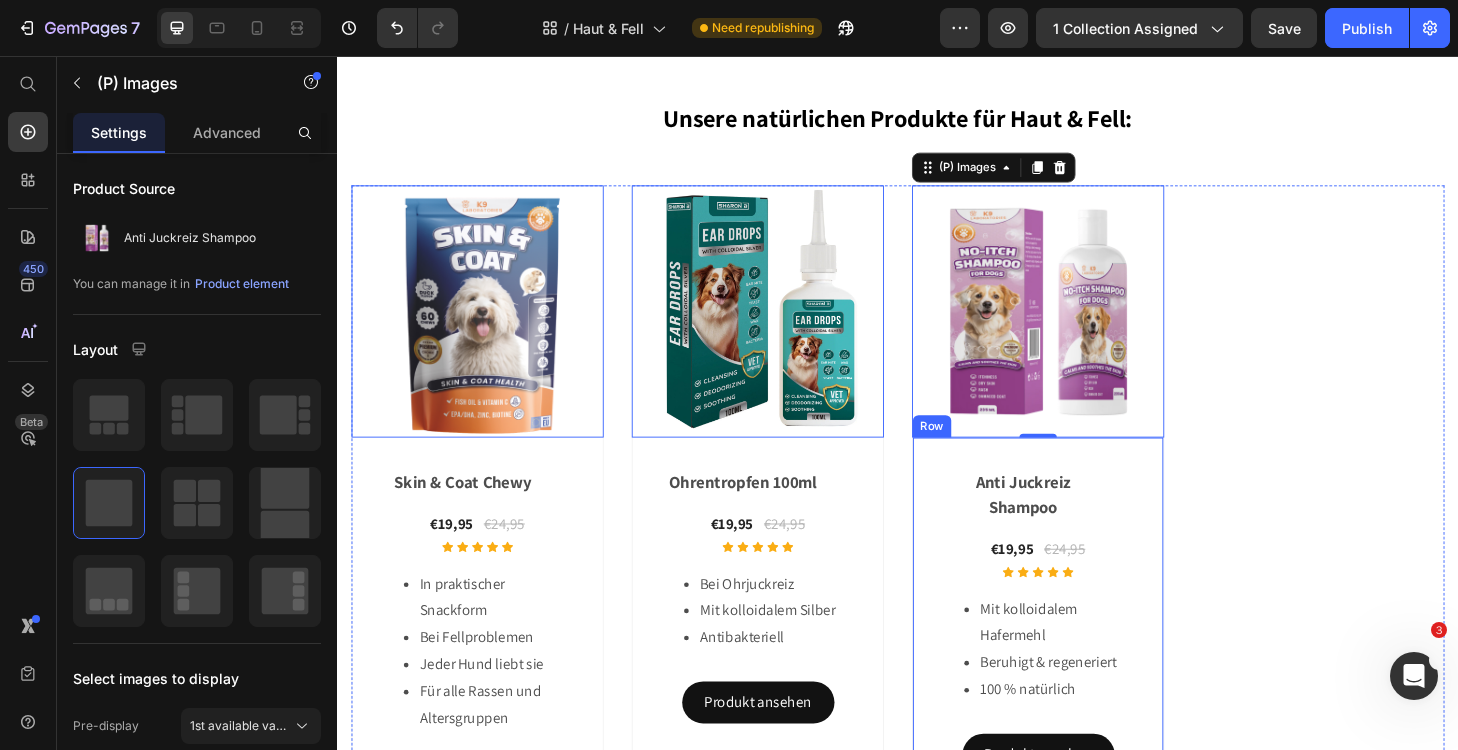 click on "Anti Juckreiz Shampoo (P) Title €19,95 (P) Price €24,95 (P) Price Row Icon Icon Icon Icon Icon Row
Mit kolloidalem Hafermehl
Beruhigt & regeneriert
100 % natürlich
Product Description Produkt ansehen Product View More Row Row" at bounding box center (487, 677) 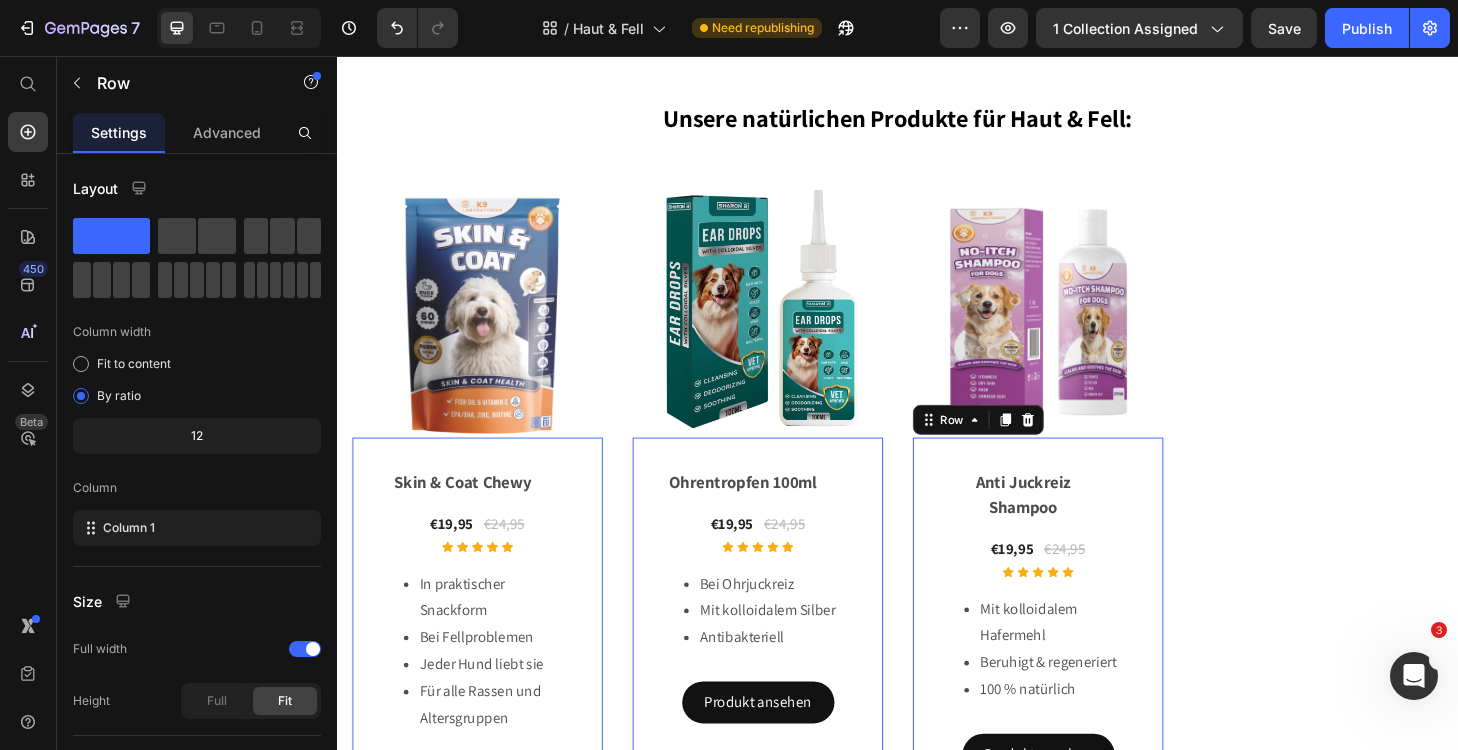 click on "Anti Juckreiz Shampoo (P) Title €19,95 (P) Price €24,95 (P) Price Row Icon Icon Icon Icon Icon Row
Mit kolloidalem Hafermehl
Beruhigt & regeneriert
100 % natürlich
Product Description Produkt ansehen Product View More Row Row   0" at bounding box center (487, 677) 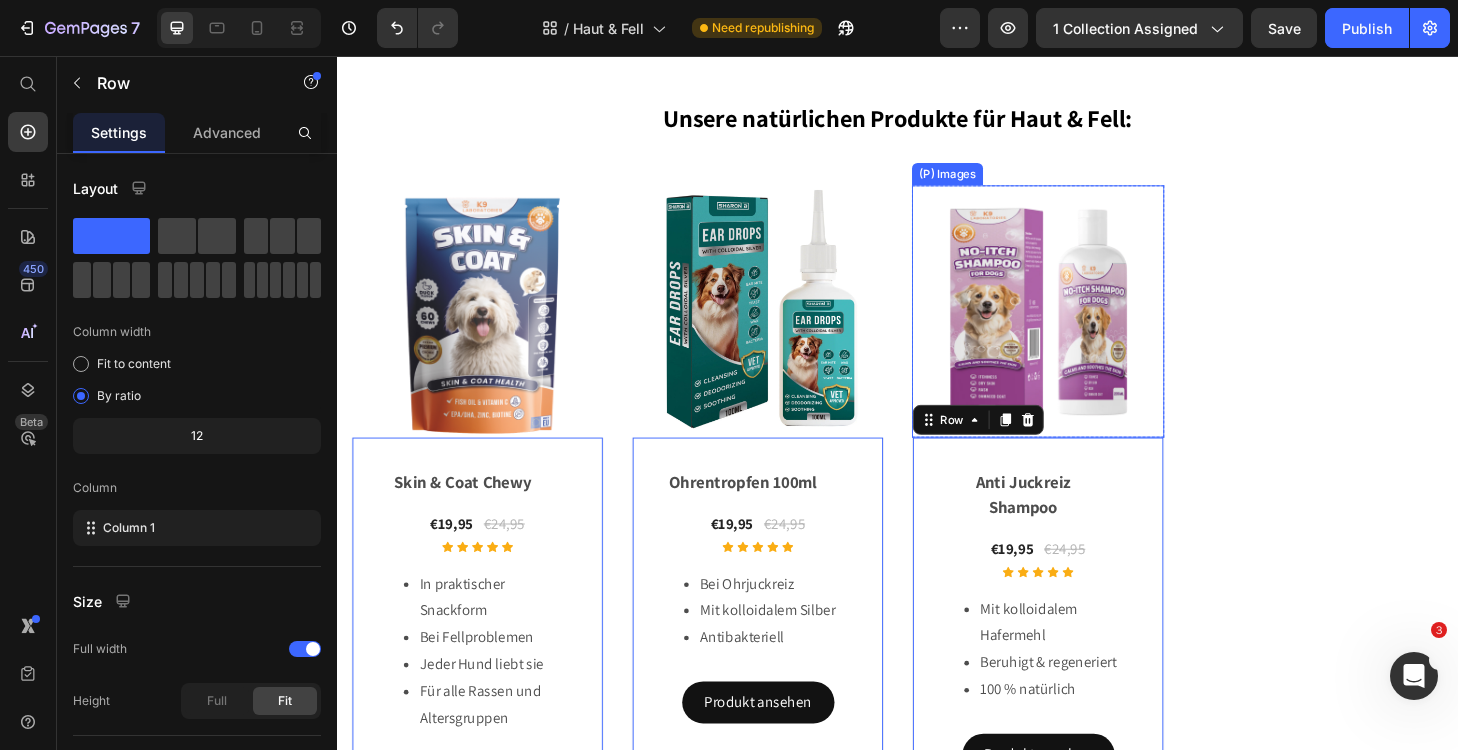 click at bounding box center [1087, 329] 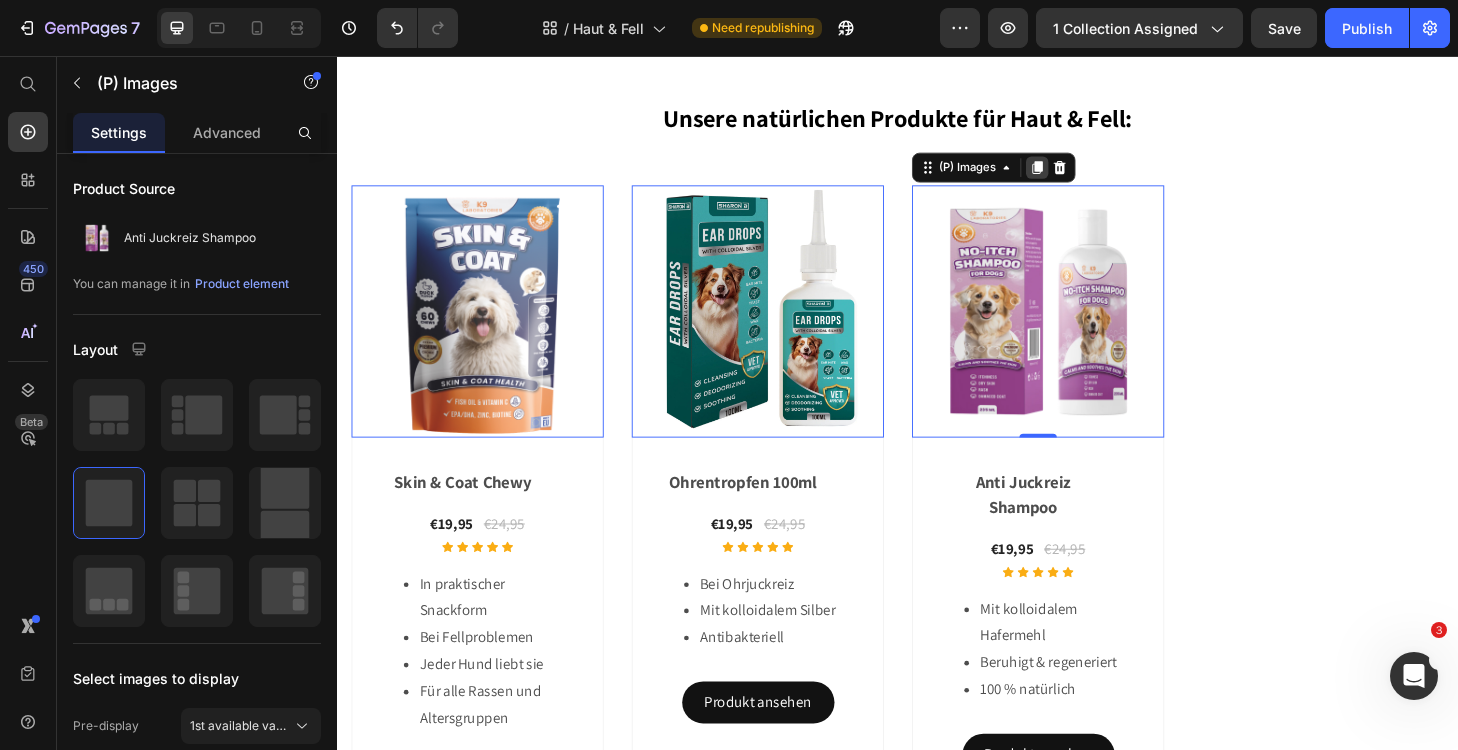 click 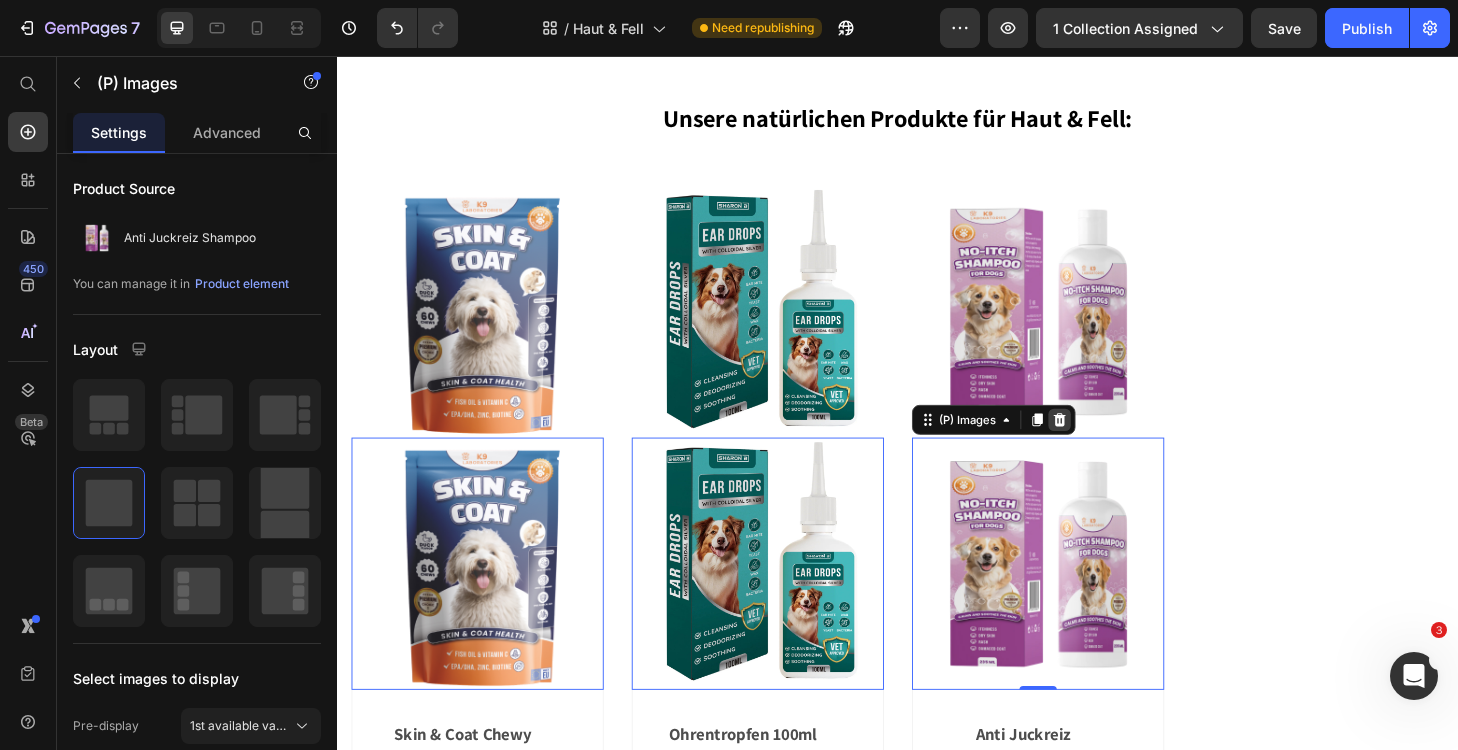 click at bounding box center (337, 56) 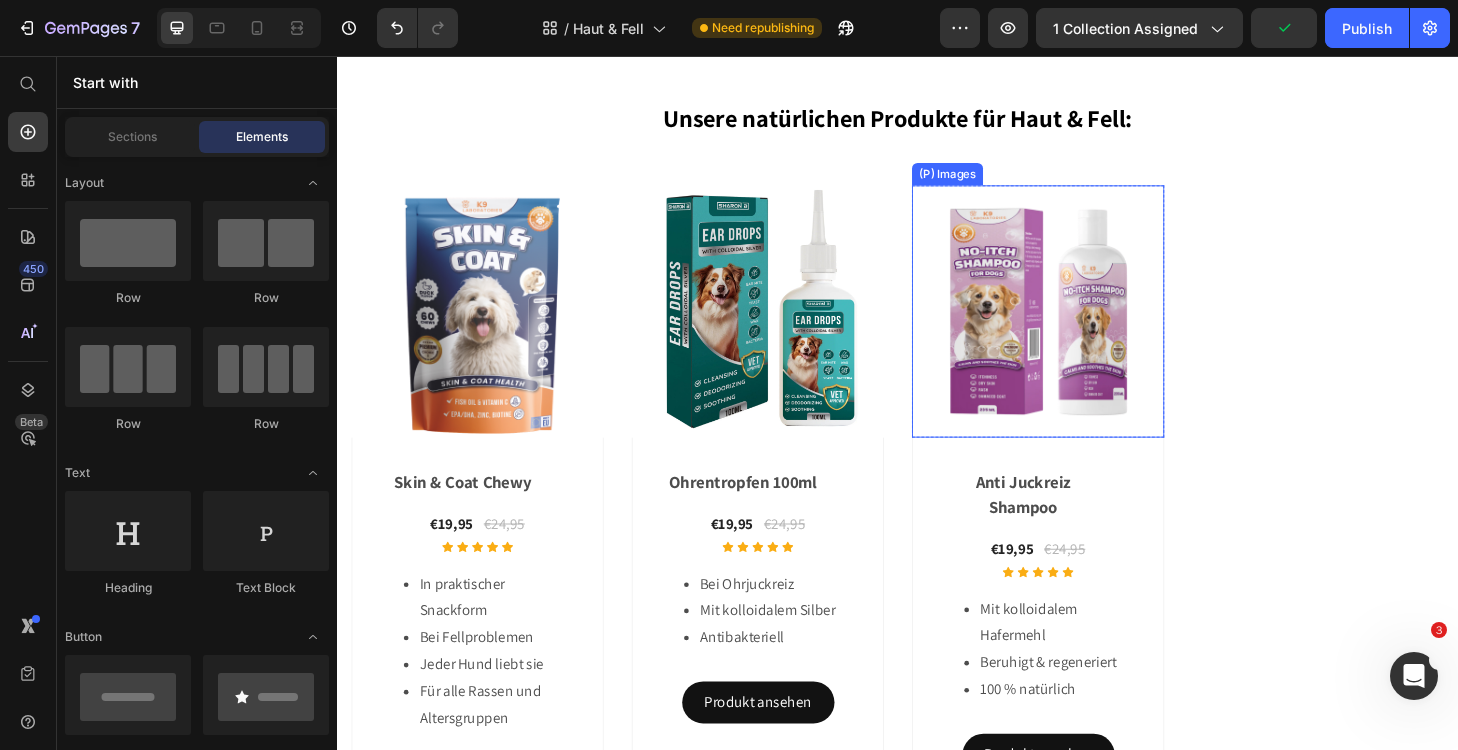click at bounding box center (1087, 329) 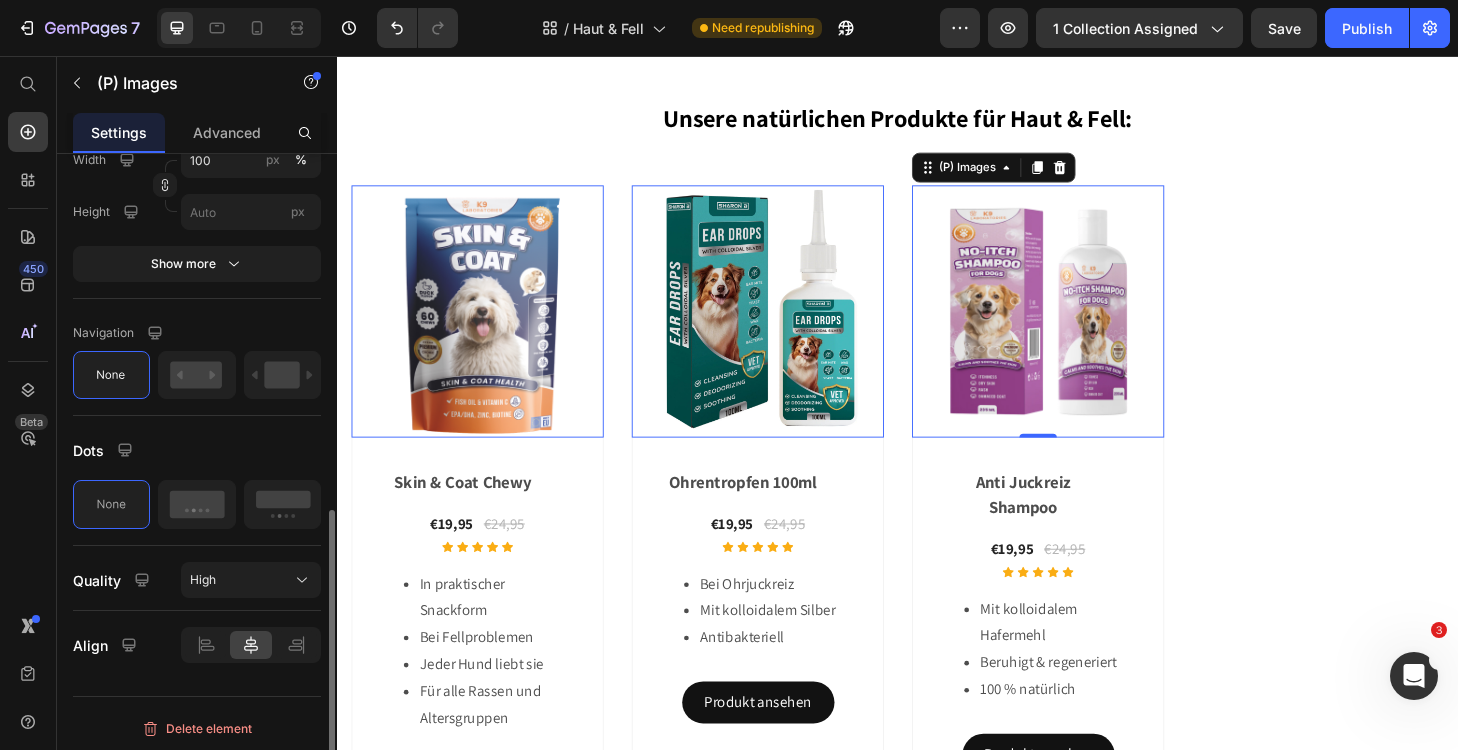 scroll, scrollTop: 791, scrollLeft: 0, axis: vertical 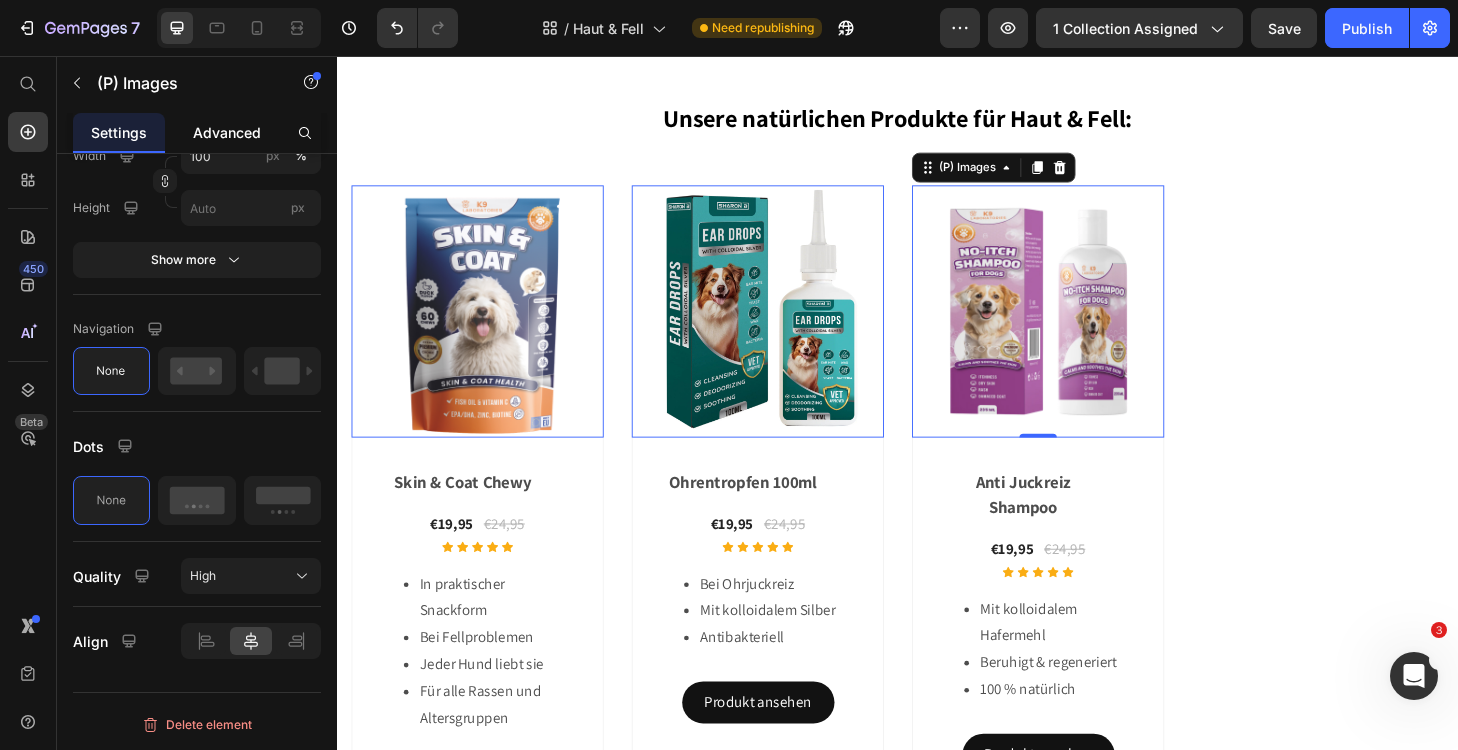 click on "Advanced" at bounding box center (227, 132) 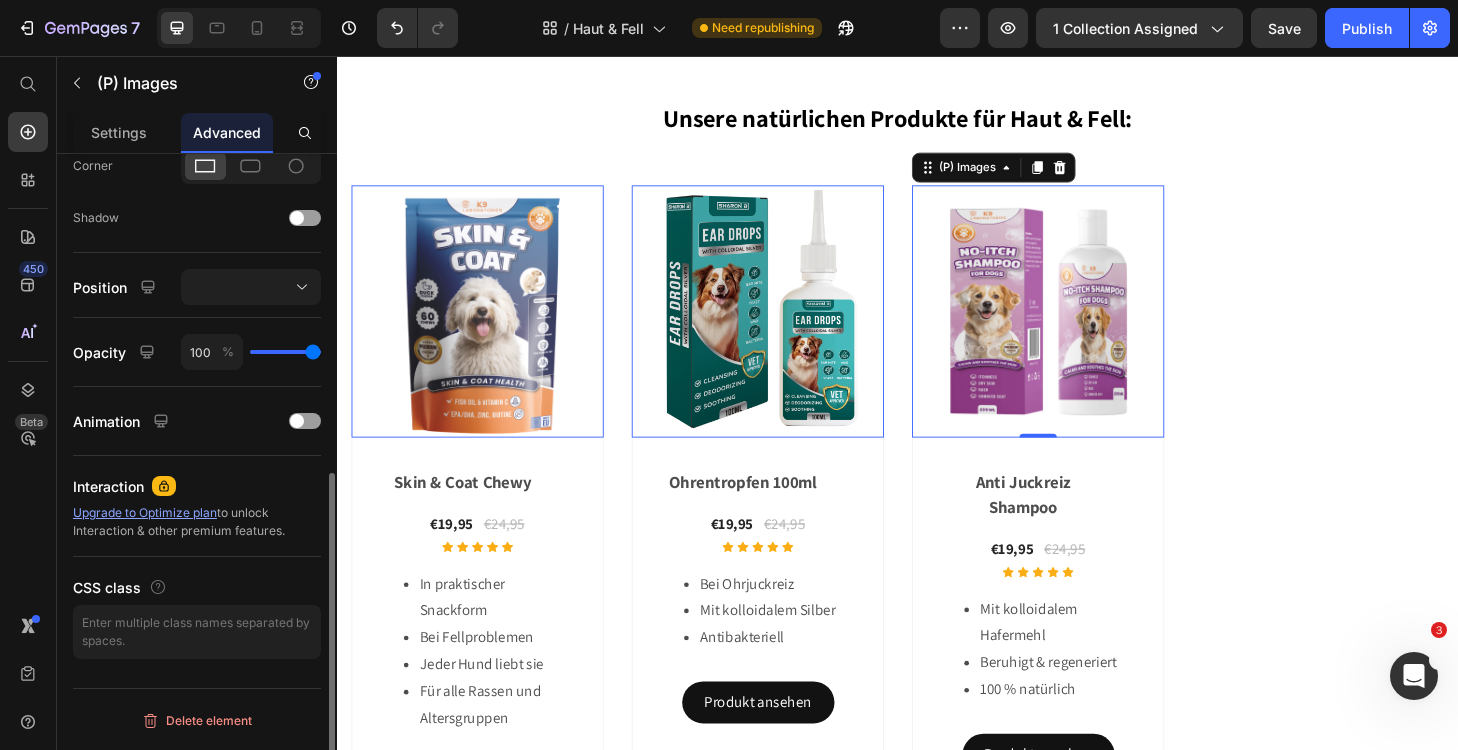 scroll, scrollTop: 0, scrollLeft: 0, axis: both 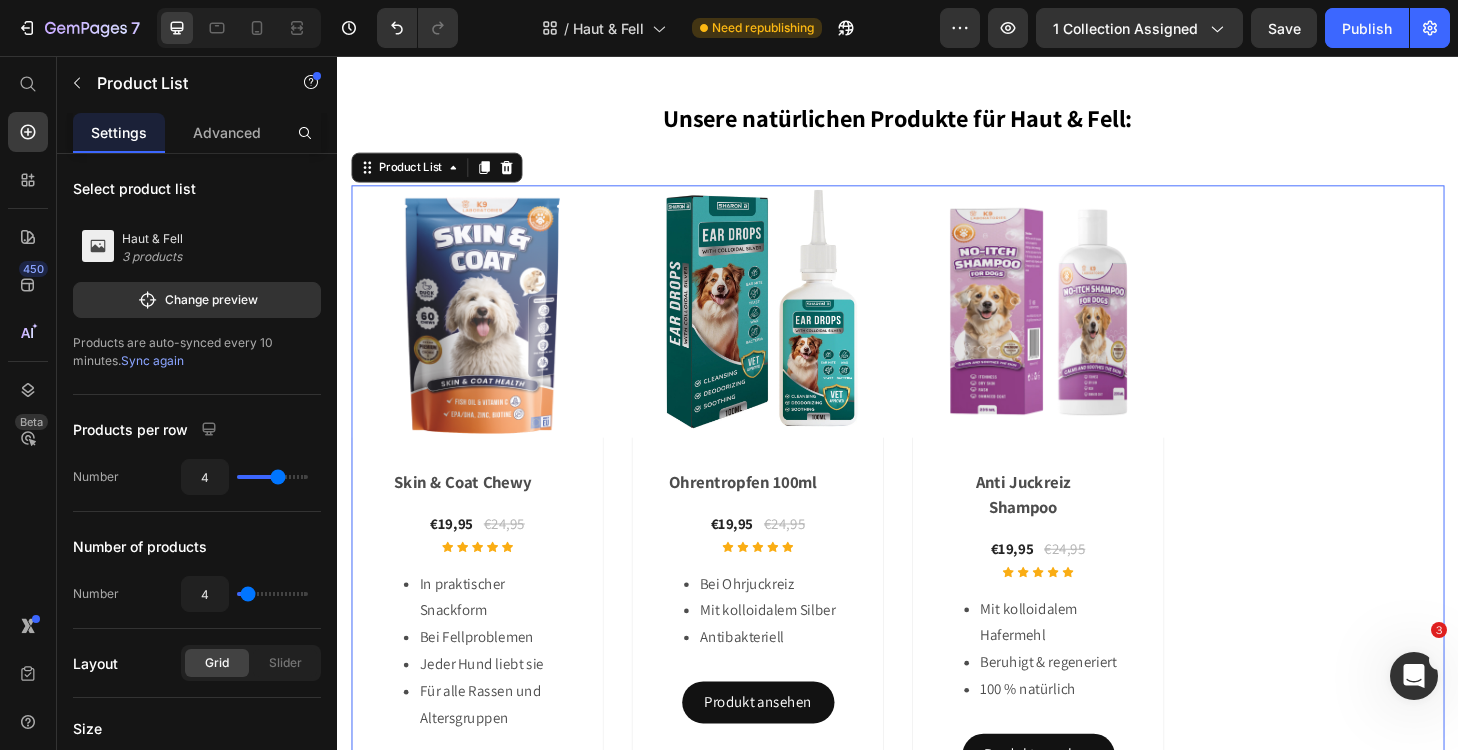 click on "Trockene oder schuppige Haut: Schuppen (ähnlich wie Hautschuppen) oder trockene, raue Haut, manchmal mit unangenehmem Geruch." at bounding box center (937, 542) 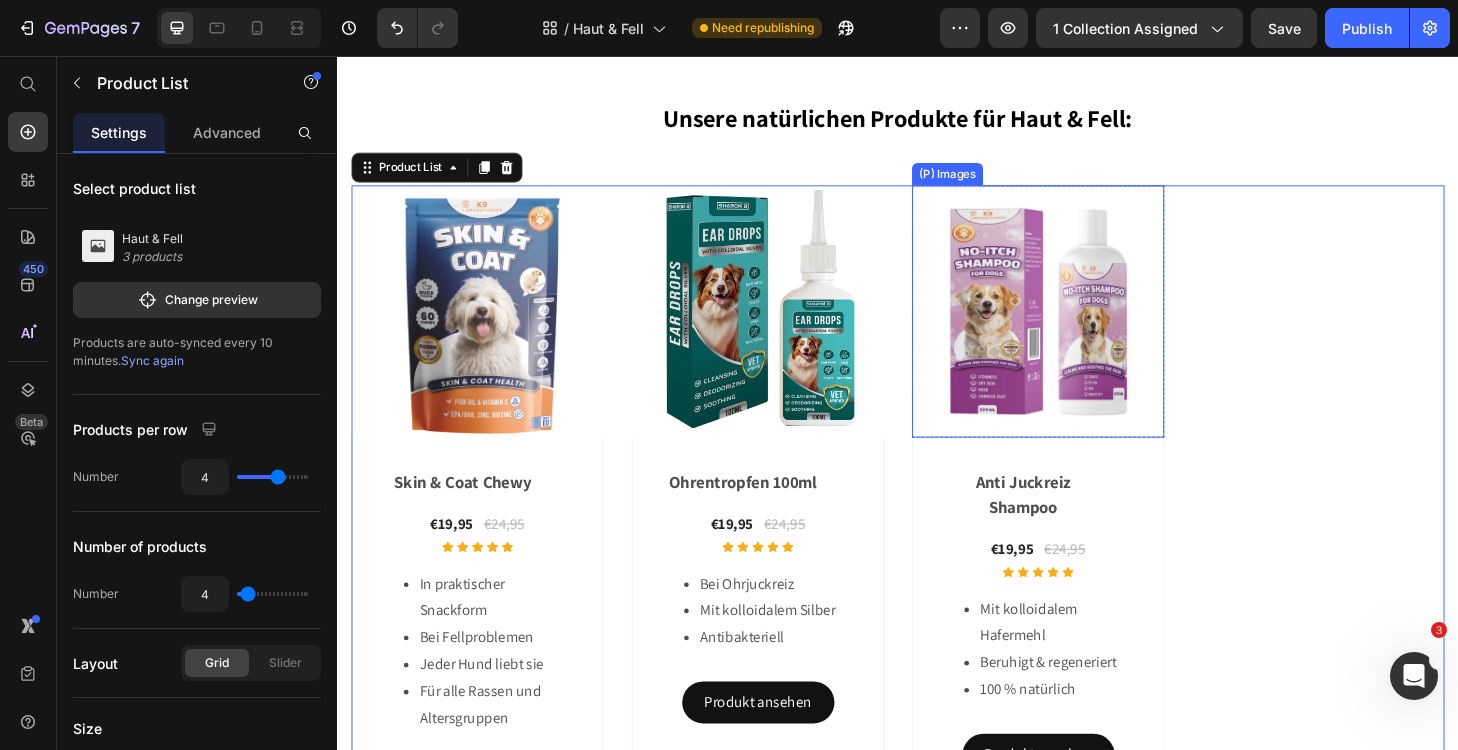 click at bounding box center (1087, 329) 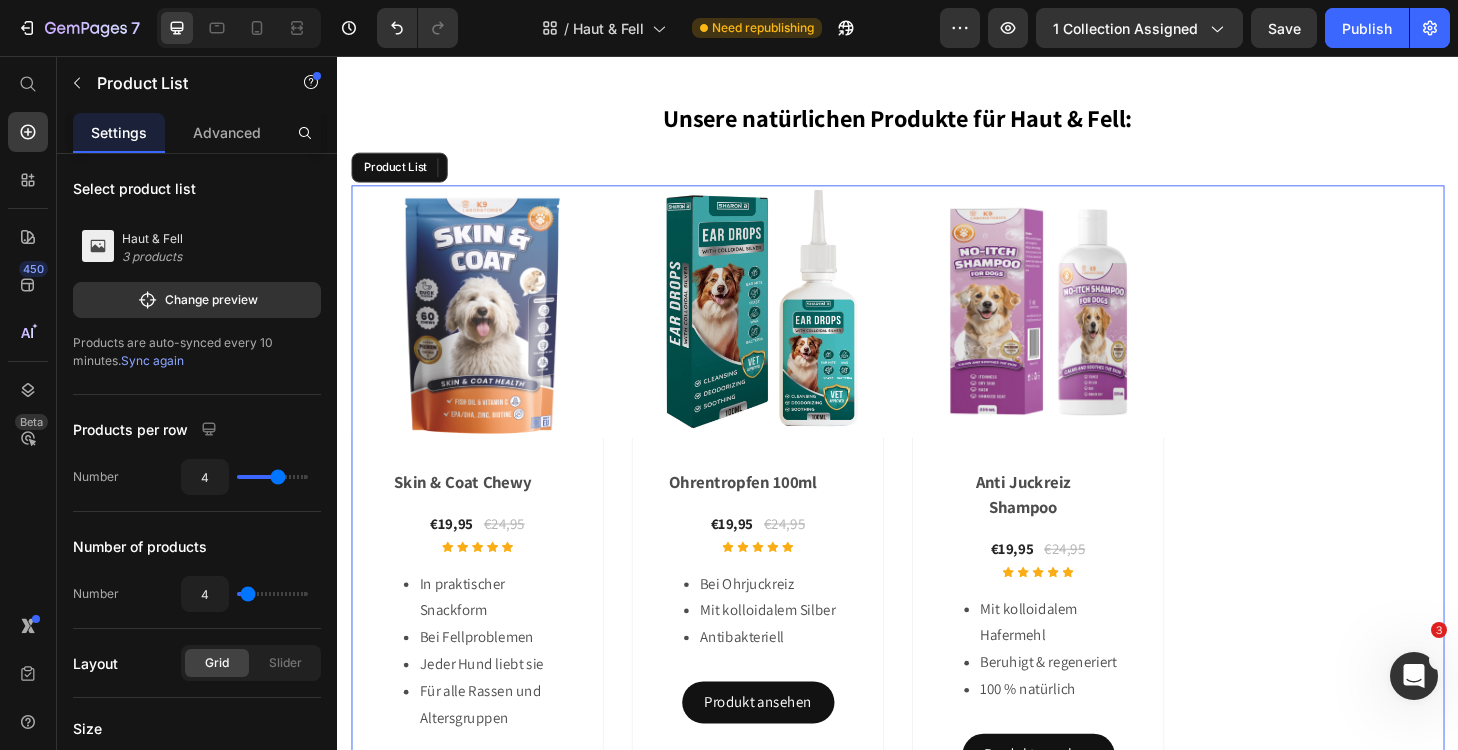 click on "(P) Images   0 Row Skin & Coat Chewy (P) Title €19,95 (P) Price €24,95 (P) Price Row Icon Icon Icon Icon Icon Row
In praktischer Snackform
Bei Fellproblemen
Jeder Hund liebt sie
Für alle Rassen und Altersgruppen
Product Description Produkt ansehen Product View More Row Row (P) Images   0 Row Ohrentropfen 100ml (P) Title €19,95 (P) Price €24,95 (P) Price Row Icon Icon Icon Icon Icon Row
Bei Ohrjuckreiz
Mit kolloidalem Silber
Antibakteriell
Product Description Produkt ansehen Product View More Row Row (P) Images   0 Row Anti Juckreiz Shampoo (P) Title €19,95 (P) Price €24,95 (P) Price Row Icon Icon Icon Icon Icon Row
Mit kolloidalem Hafermehl
Beruhigt & regeneriert
100 % natürlich
Product Description Produkt ansehen Product View More Row Row" at bounding box center [937, 542] 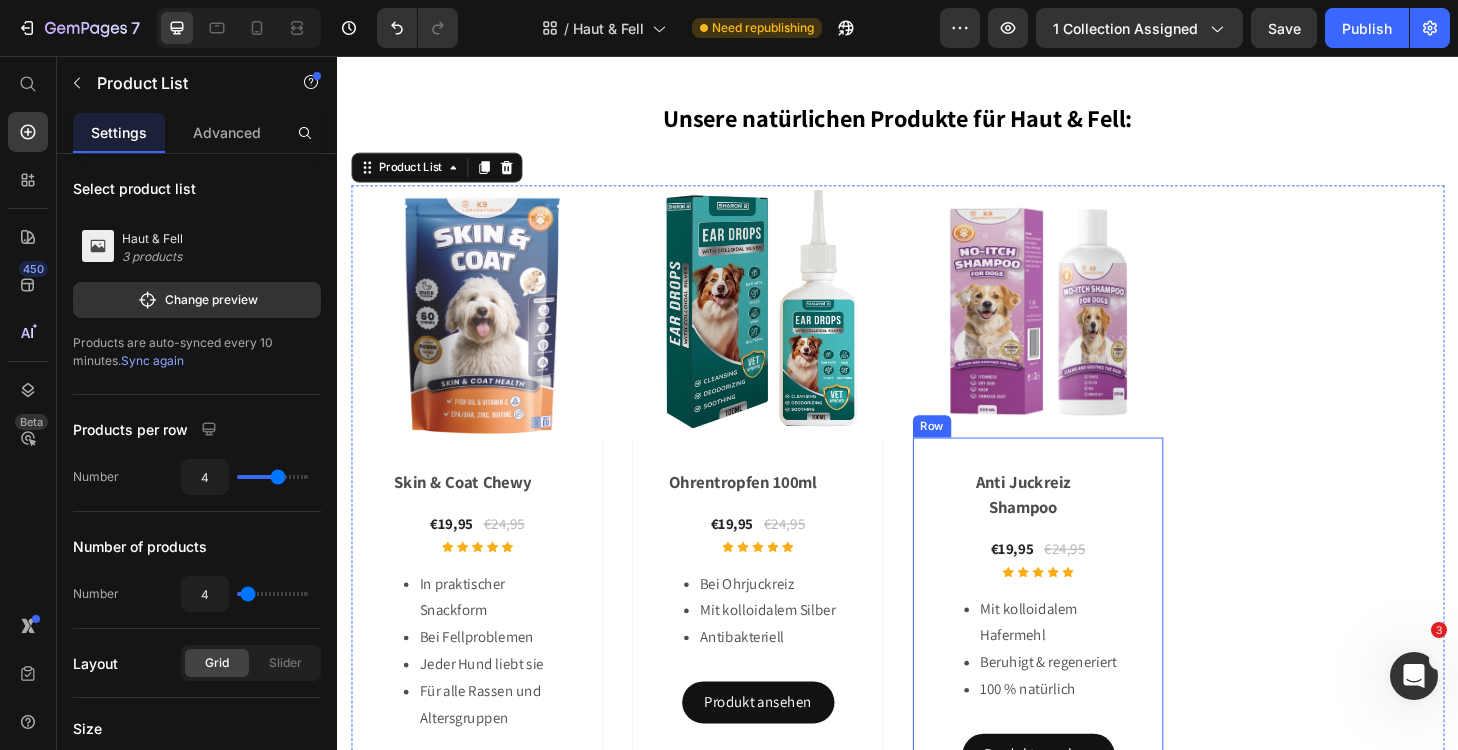 click on "Anti Juckreiz Shampoo (P) Title €19,95 (P) Price €24,95 (P) Price Row Icon Icon Icon Icon Icon Row
Mit kolloidalem Hafermehl
Beruhigt & regeneriert
100 % natürlich
Product Description Produkt ansehen Product View More Row Row" at bounding box center [487, 676] 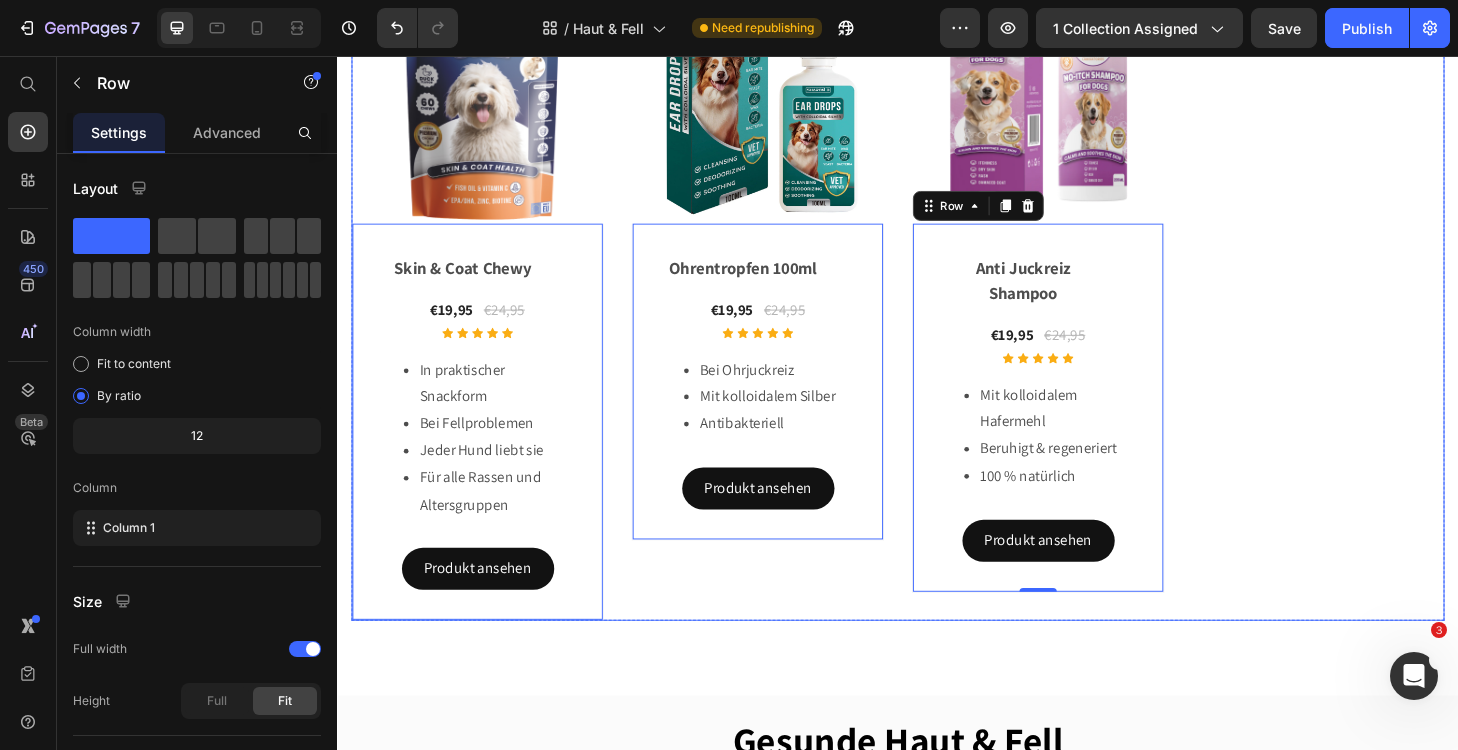 scroll, scrollTop: 702, scrollLeft: 0, axis: vertical 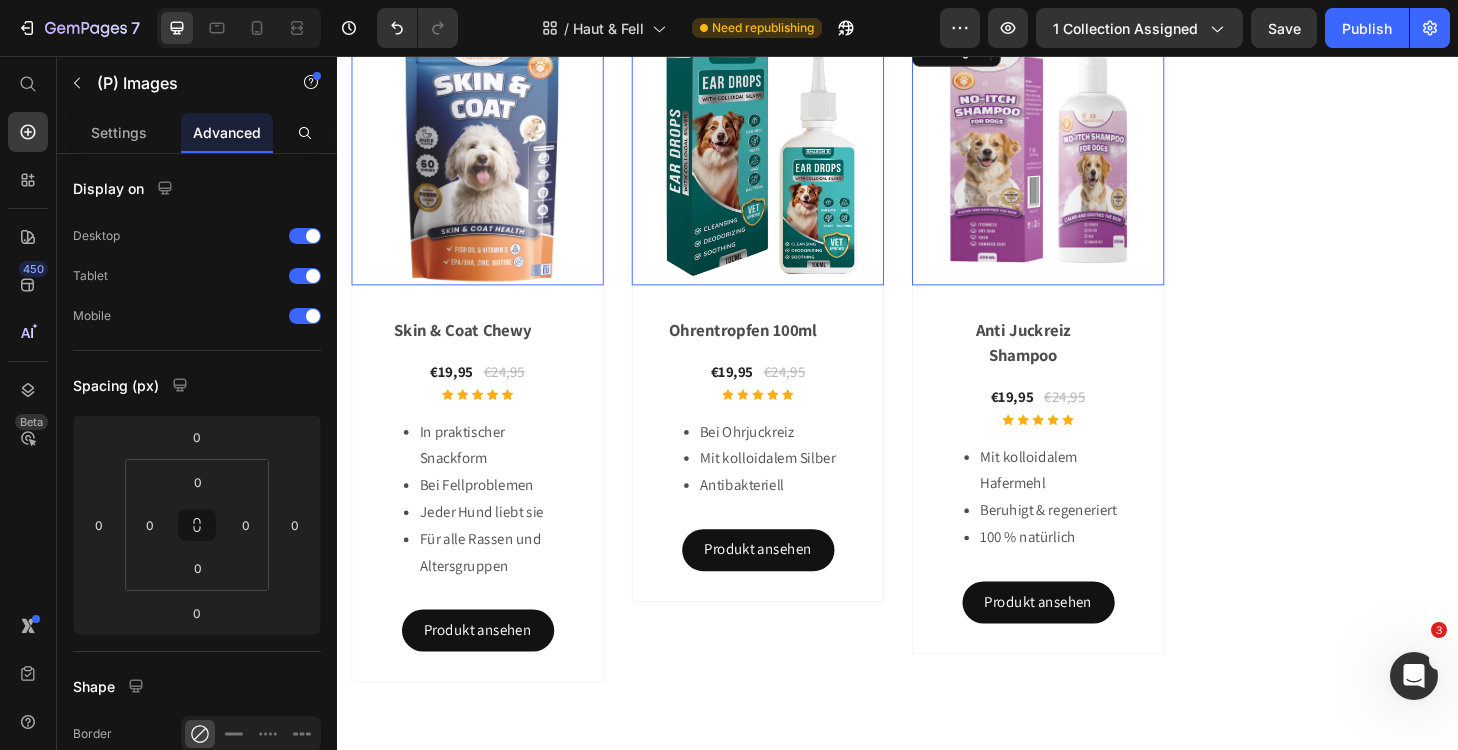 click at bounding box center [1087, 166] 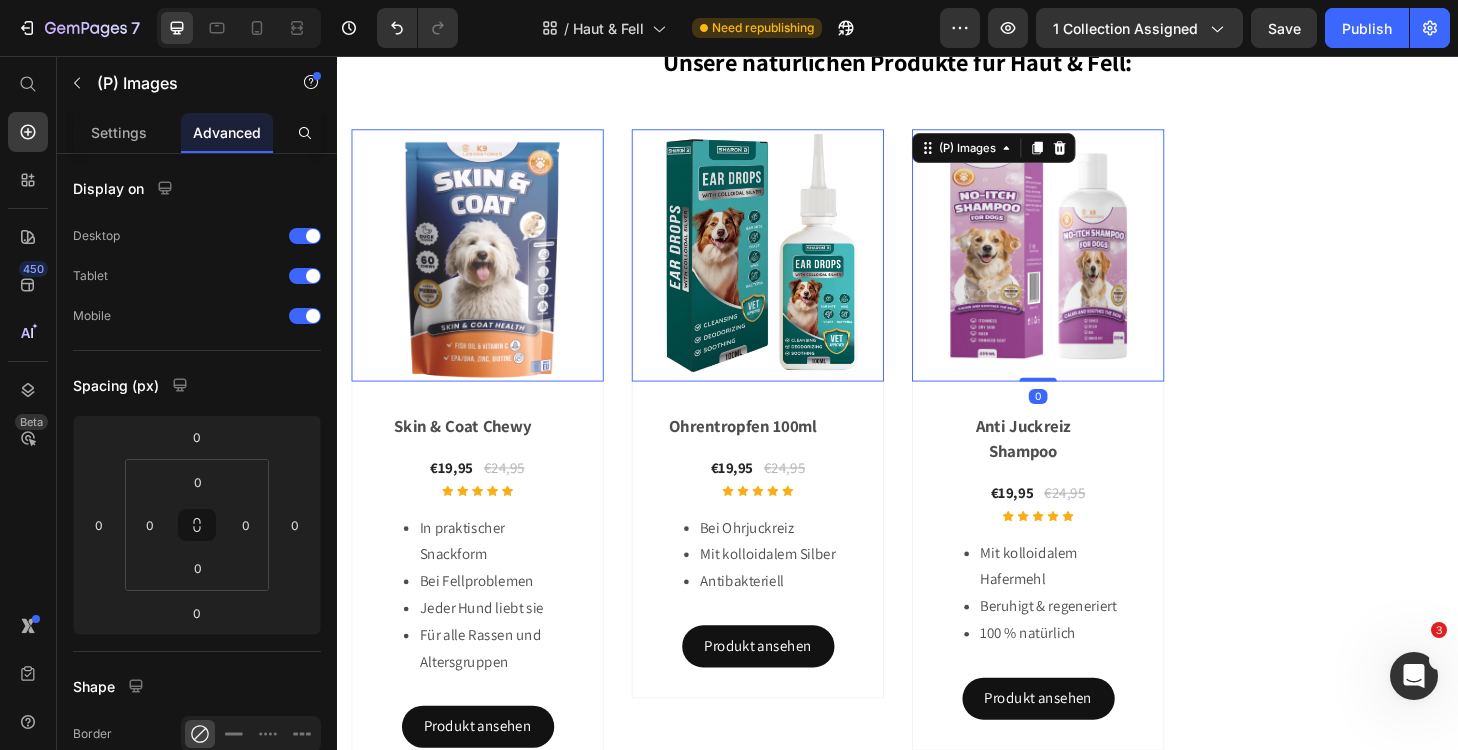 scroll, scrollTop: 545, scrollLeft: 0, axis: vertical 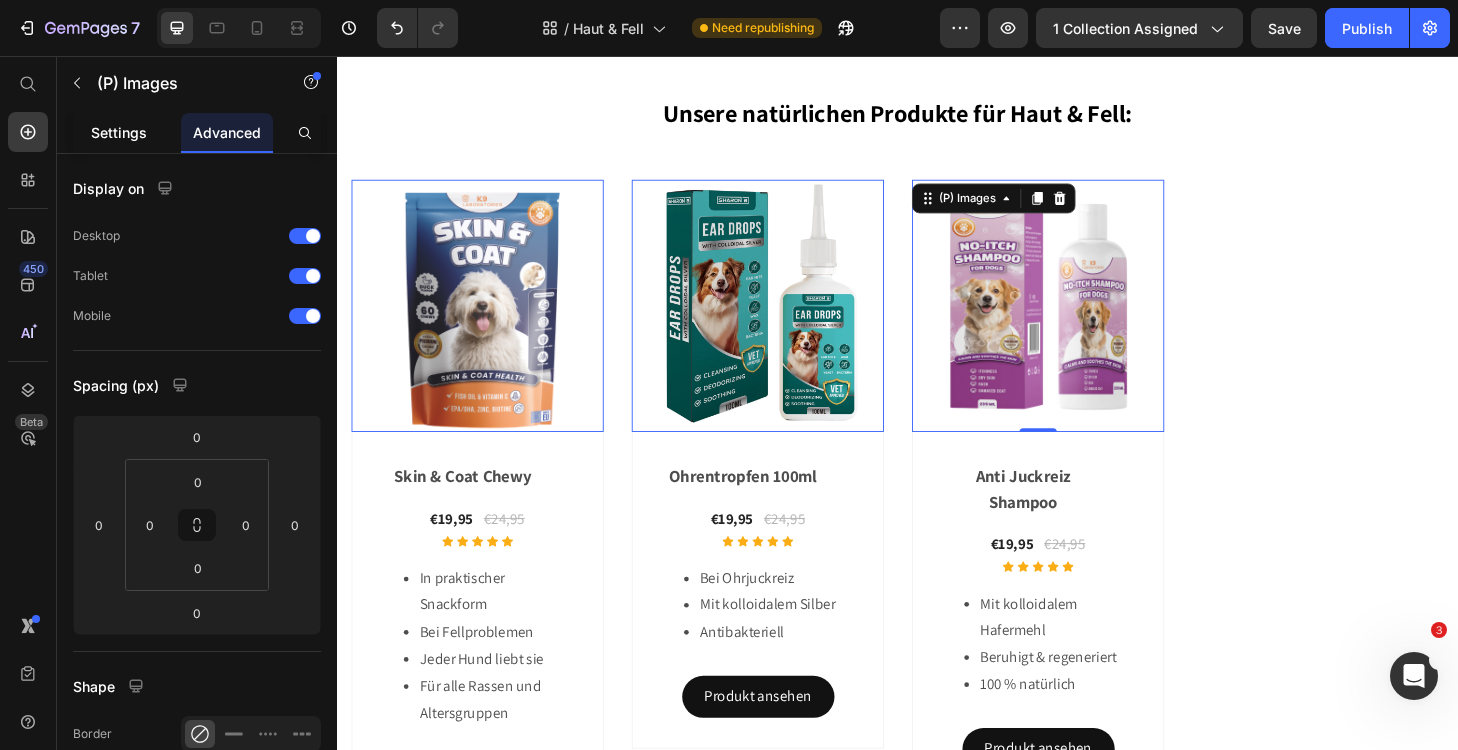 click on "Settings" at bounding box center (119, 132) 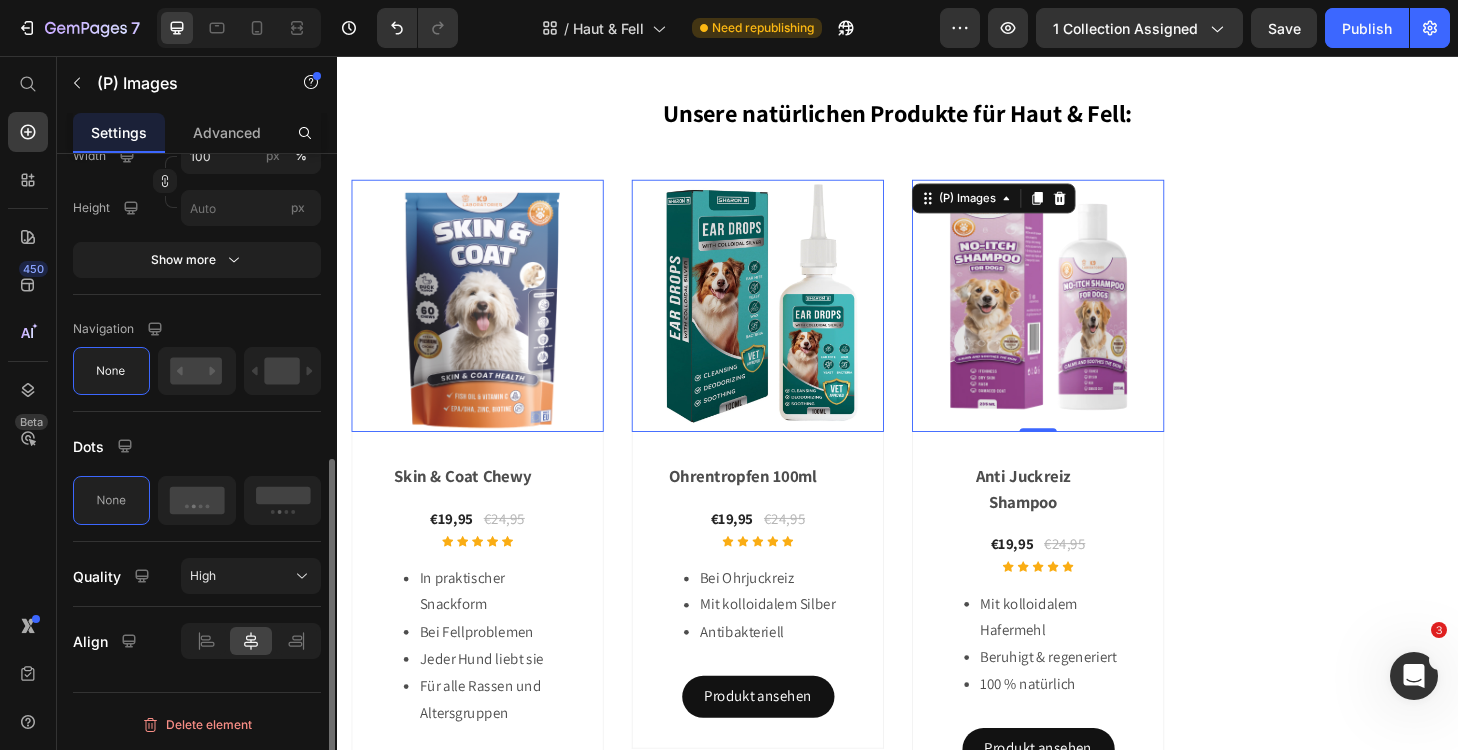 scroll, scrollTop: 0, scrollLeft: 0, axis: both 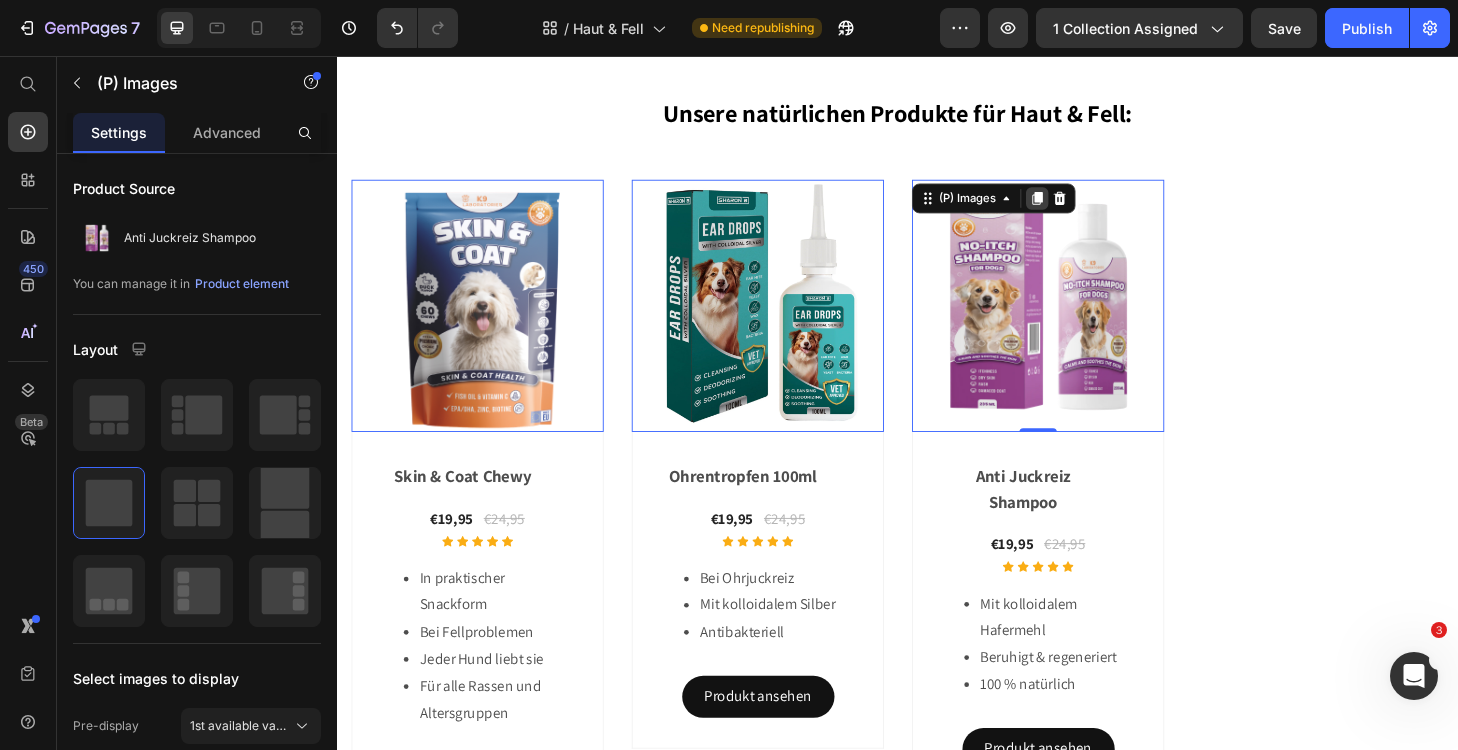 click 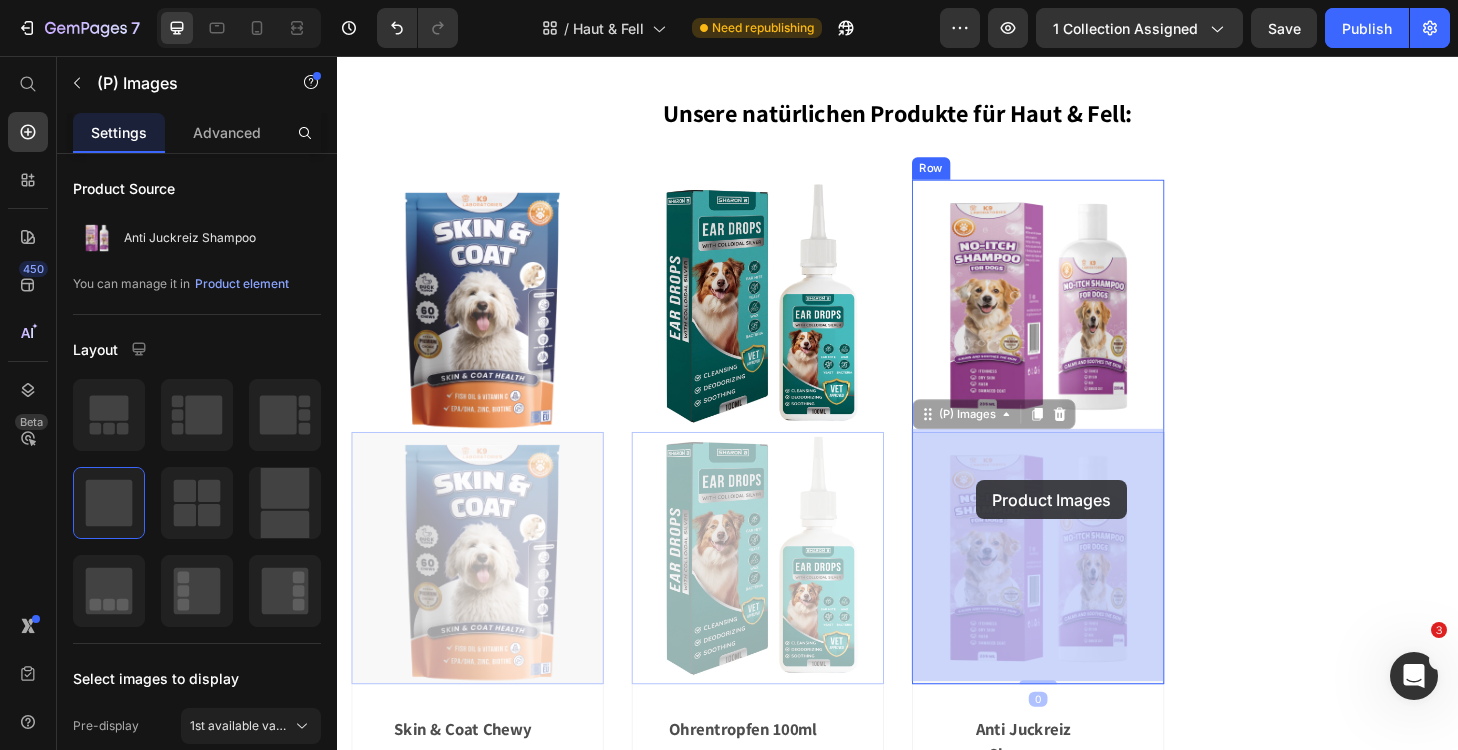 drag, startPoint x: 1108, startPoint y: 518, endPoint x: 1021, endPoint y: 510, distance: 87.36704 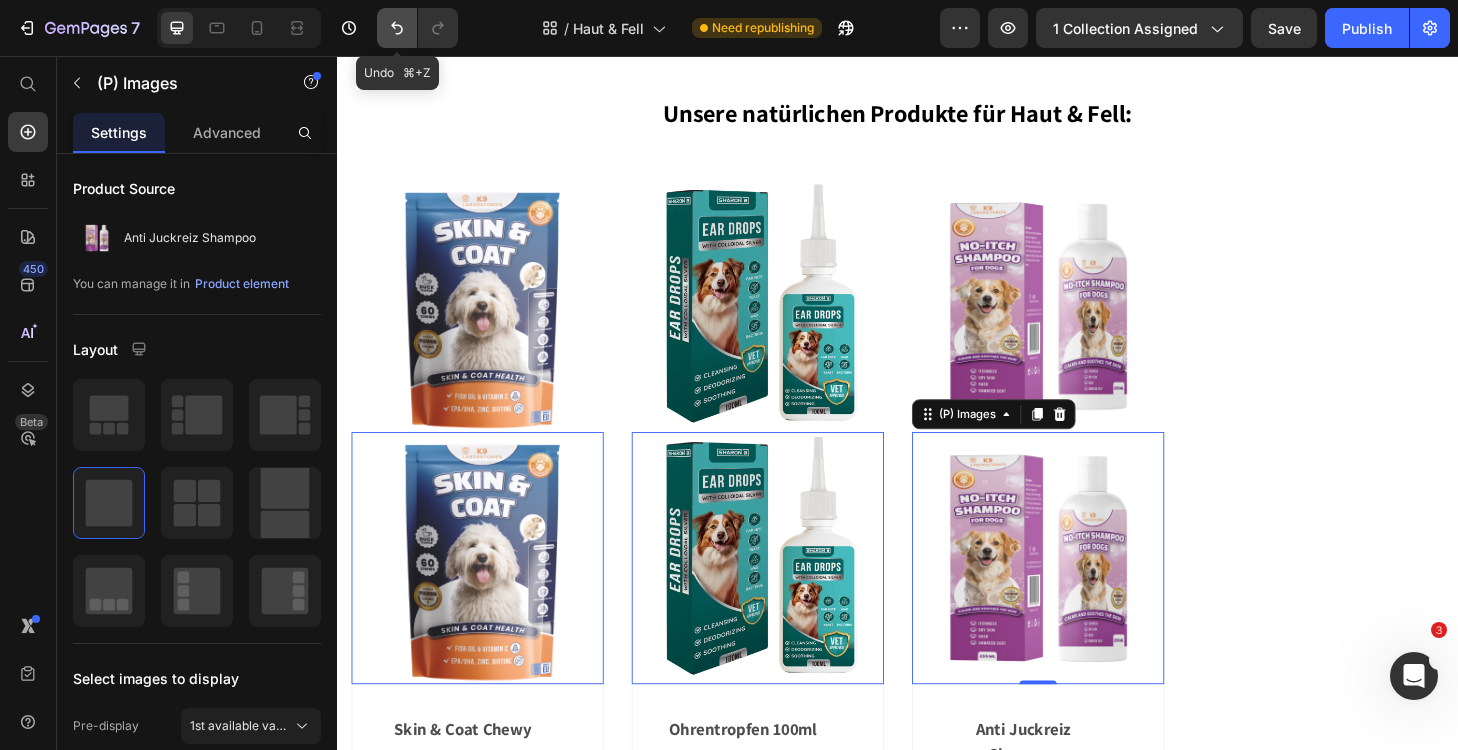 click 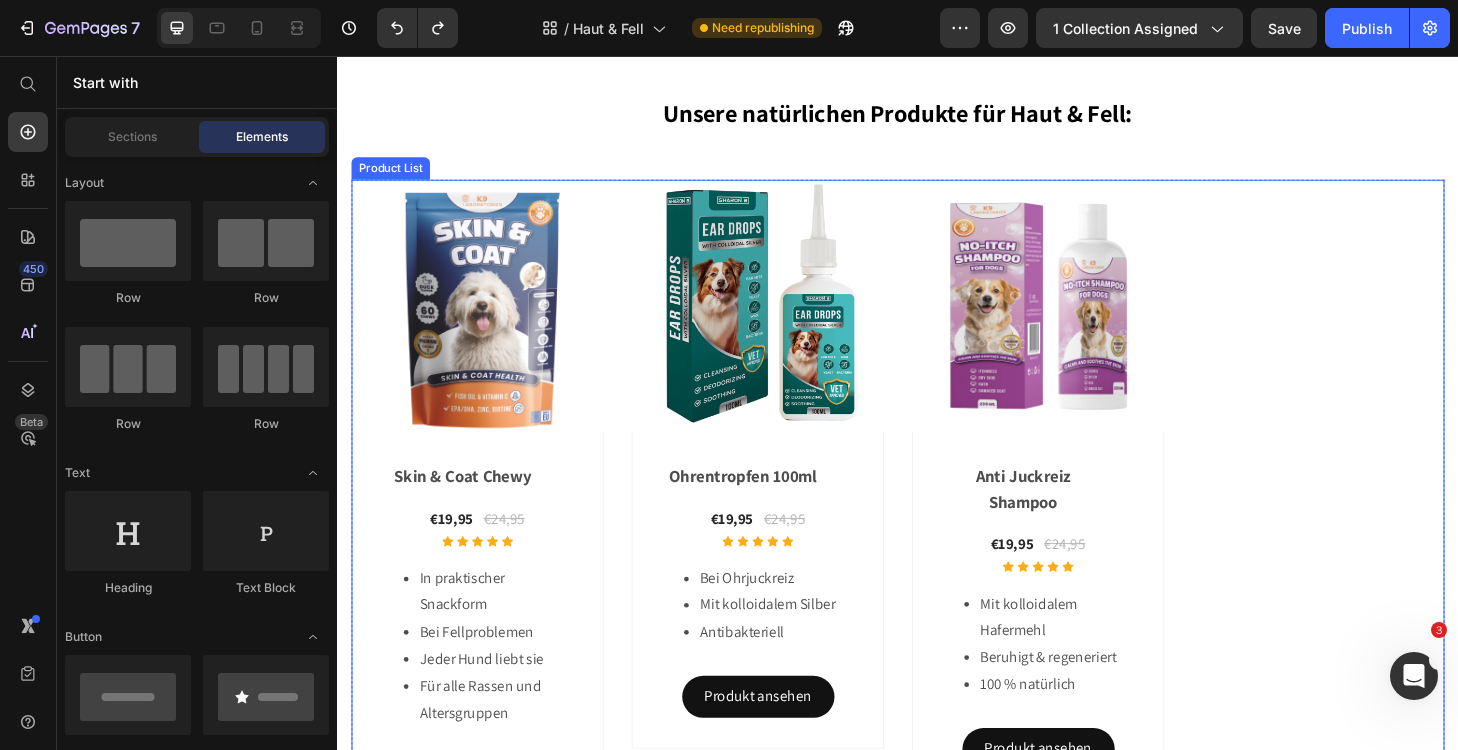 click on "Trockene oder schuppige Haut: Schuppen (ähnlich wie Hautschuppen) oder trockene, raue Haut, manchmal mit unangenehmem Geruch." at bounding box center [937, 536] 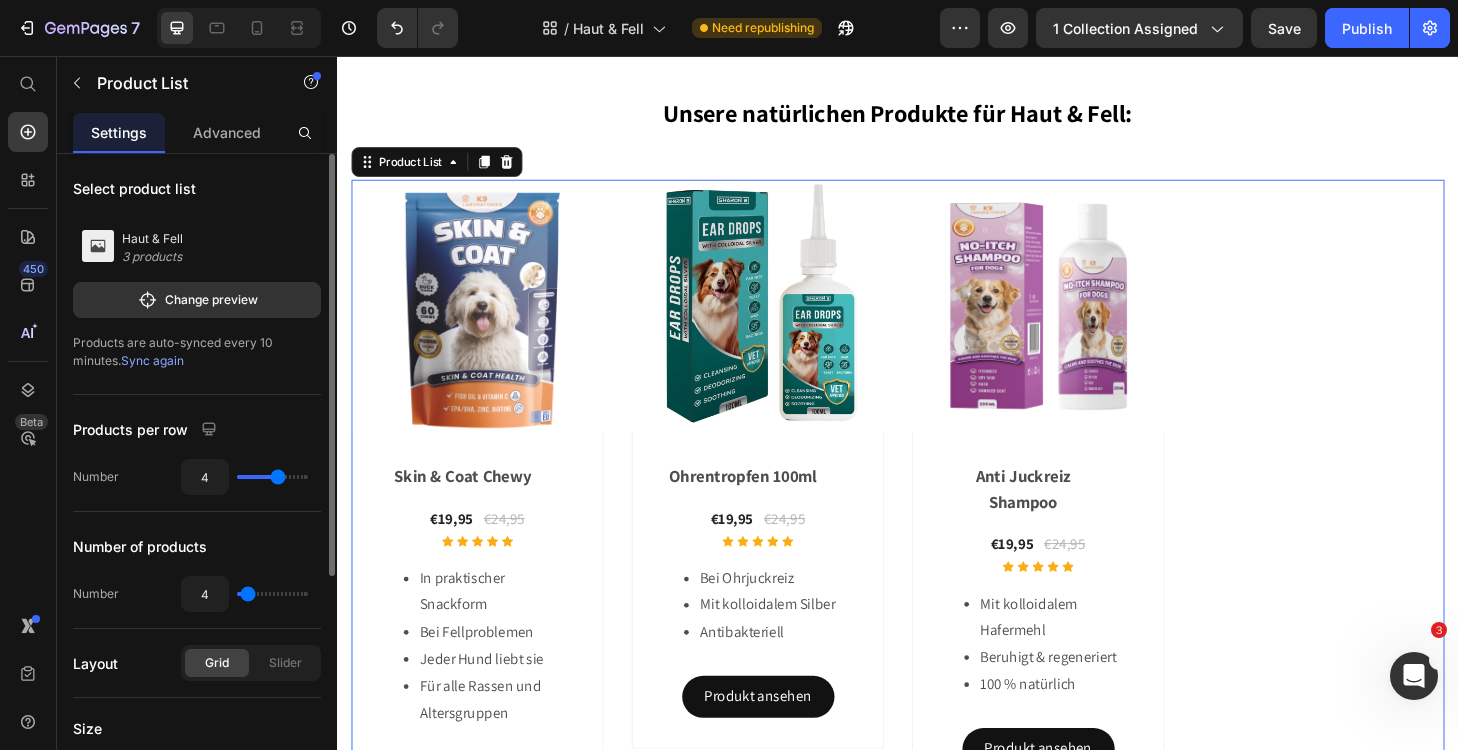 click on "Sync again" at bounding box center [152, 360] 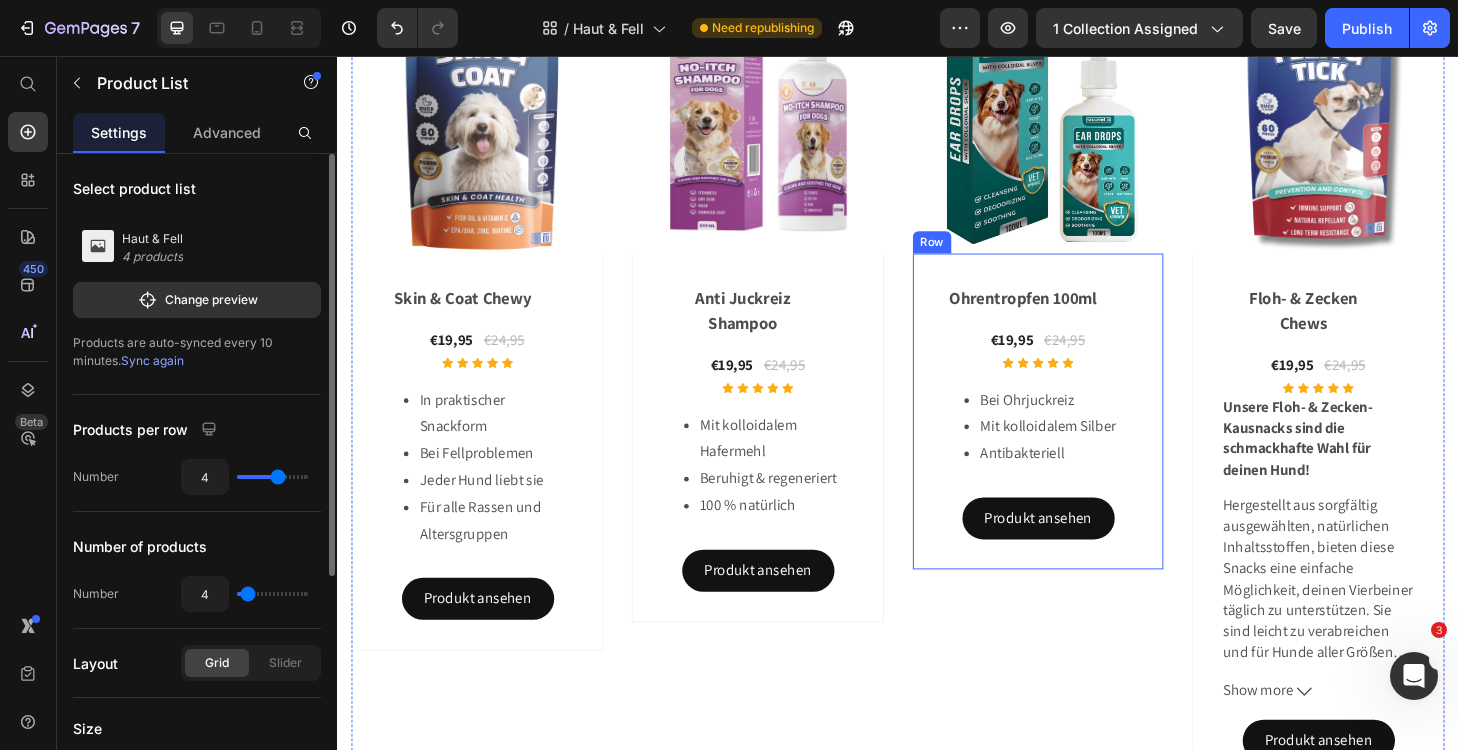 scroll, scrollTop: 791, scrollLeft: 0, axis: vertical 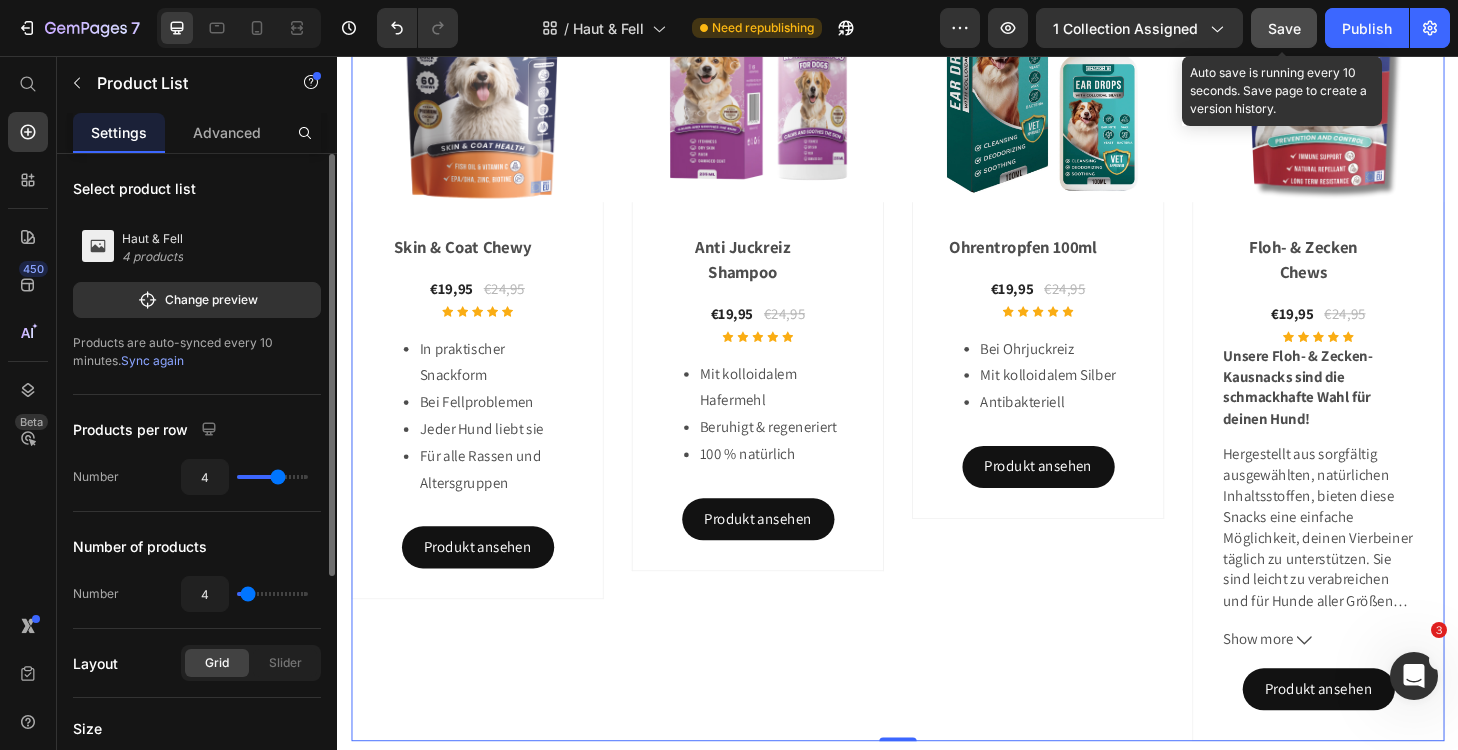 click on "Save" at bounding box center (1284, 28) 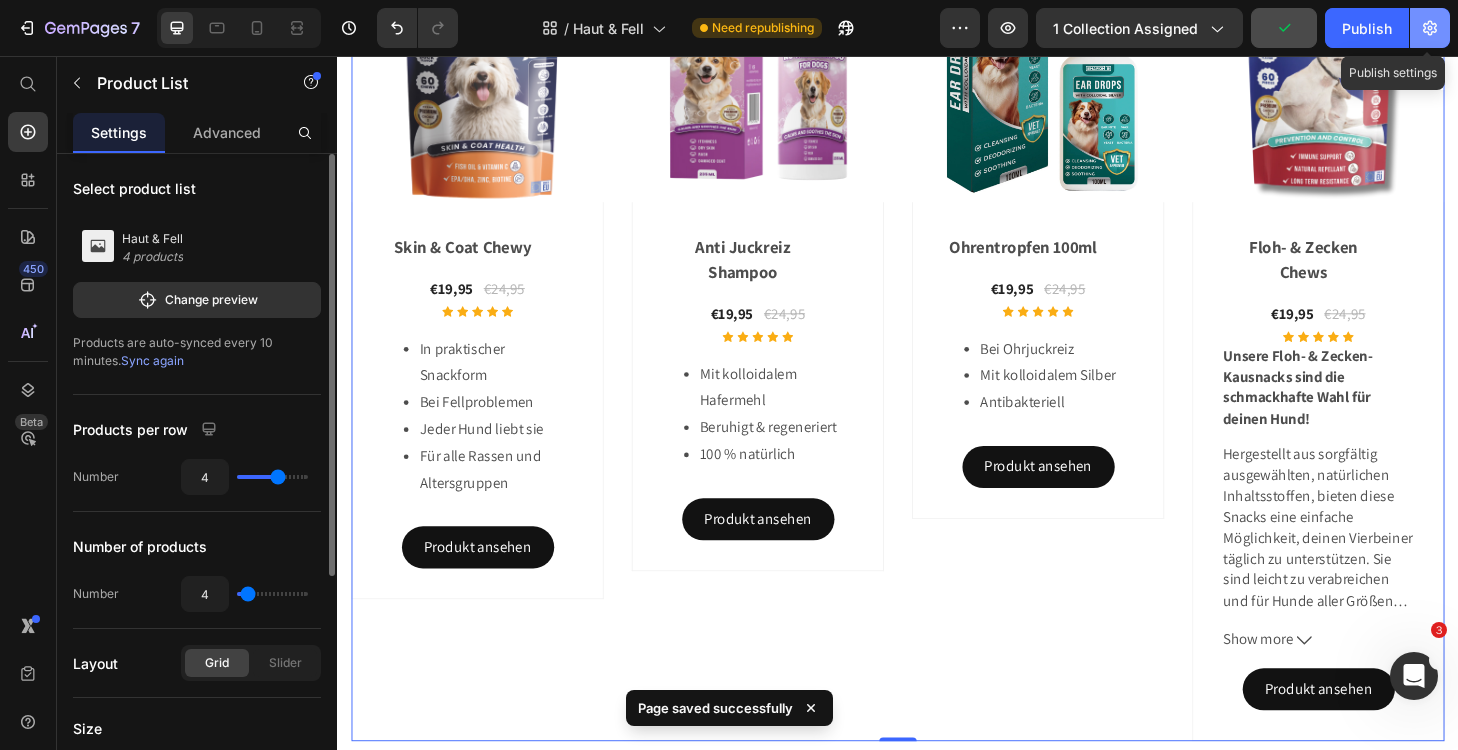 click 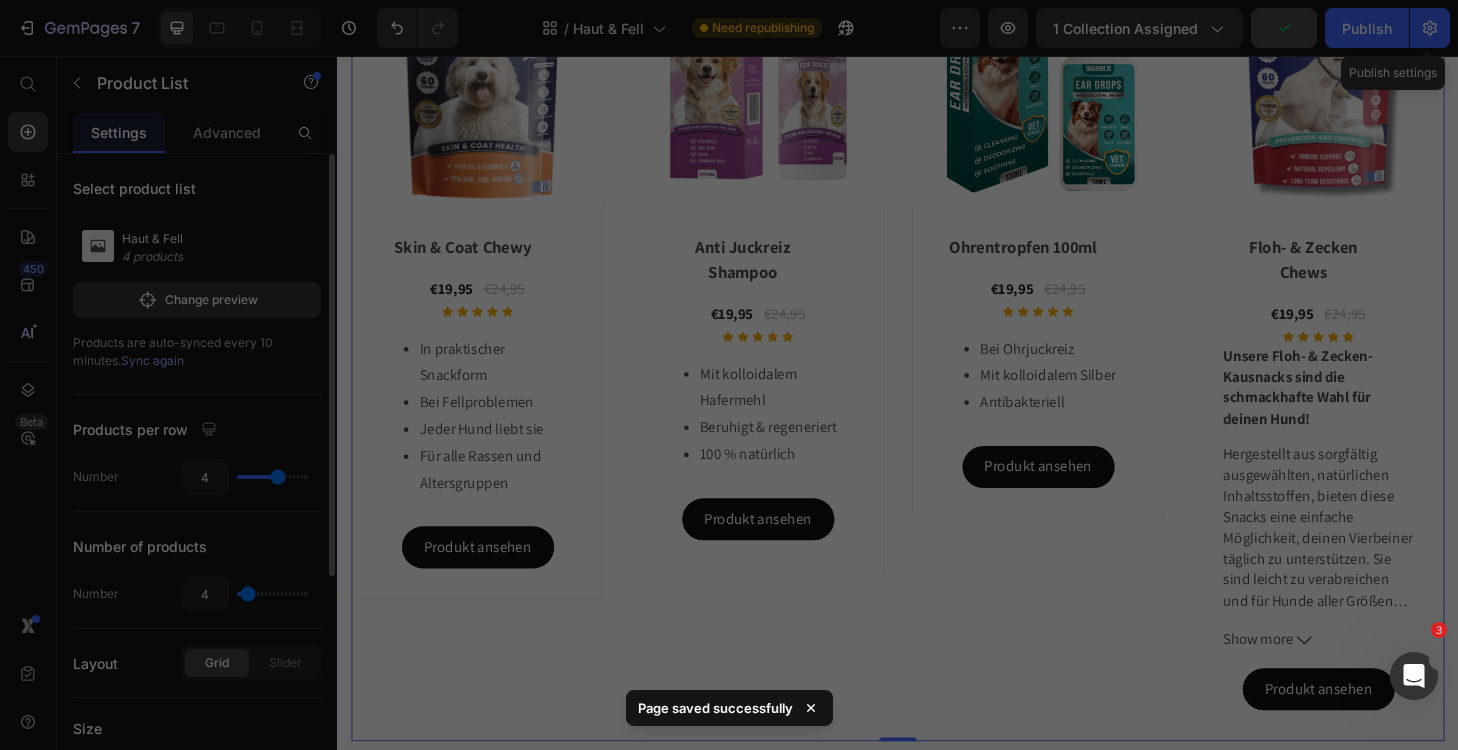 click at bounding box center [729, 375] 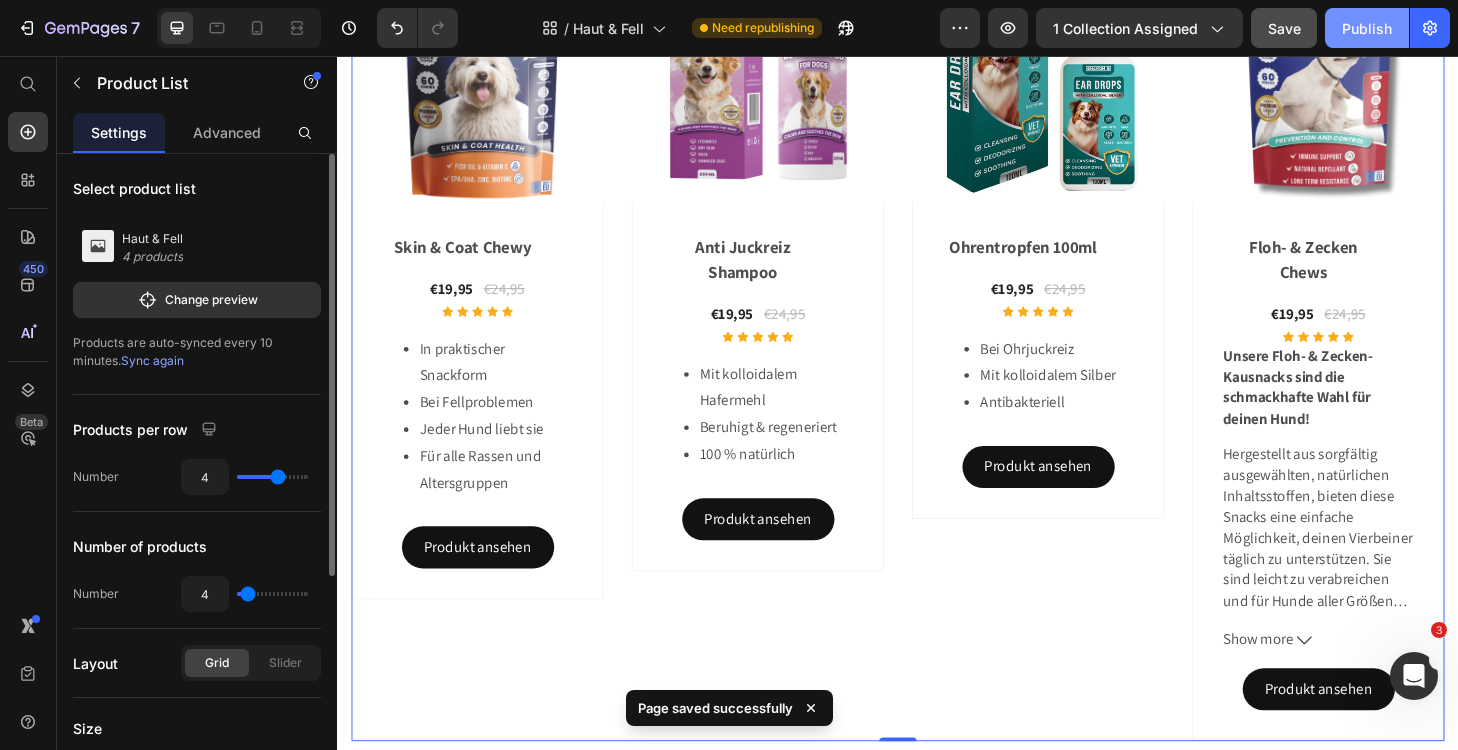 click on "Publish" at bounding box center (1367, 28) 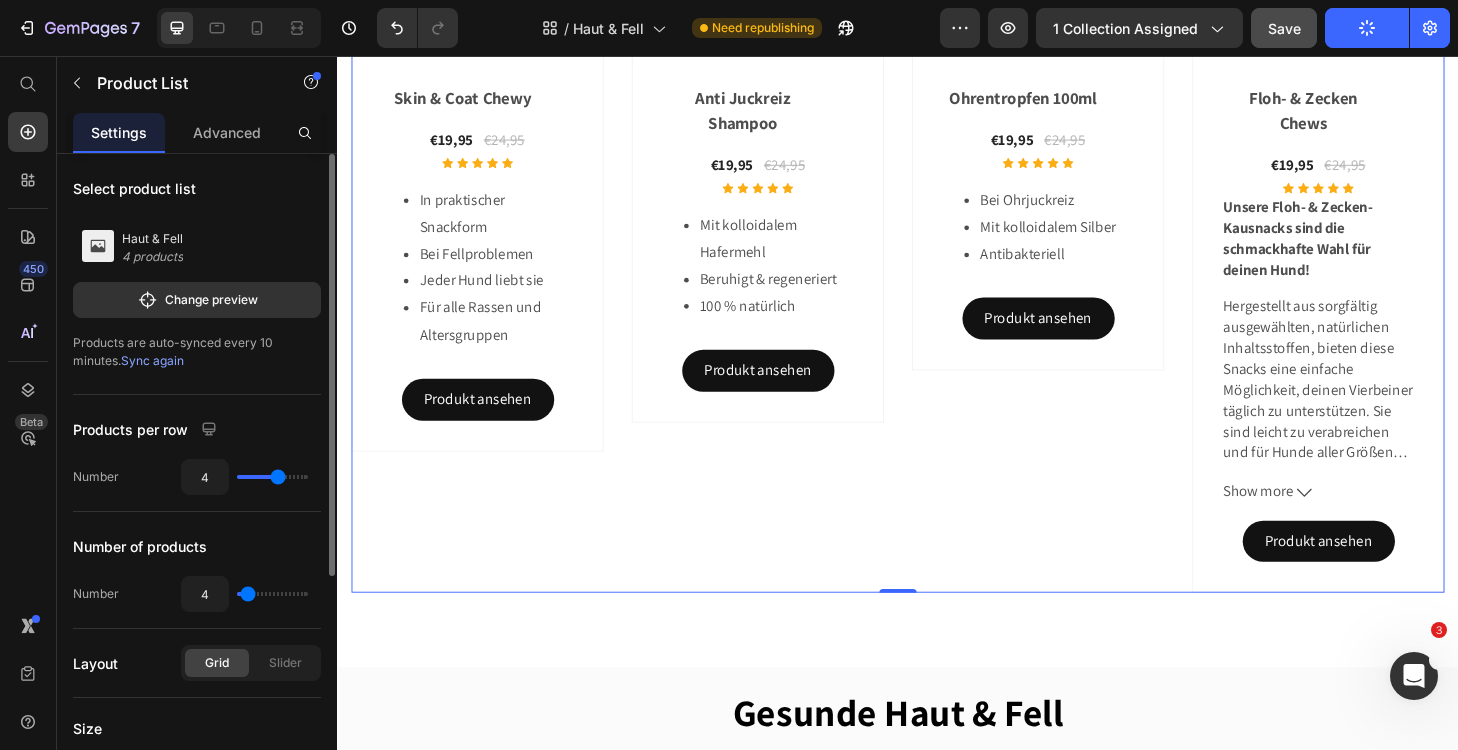 scroll, scrollTop: 862, scrollLeft: 0, axis: vertical 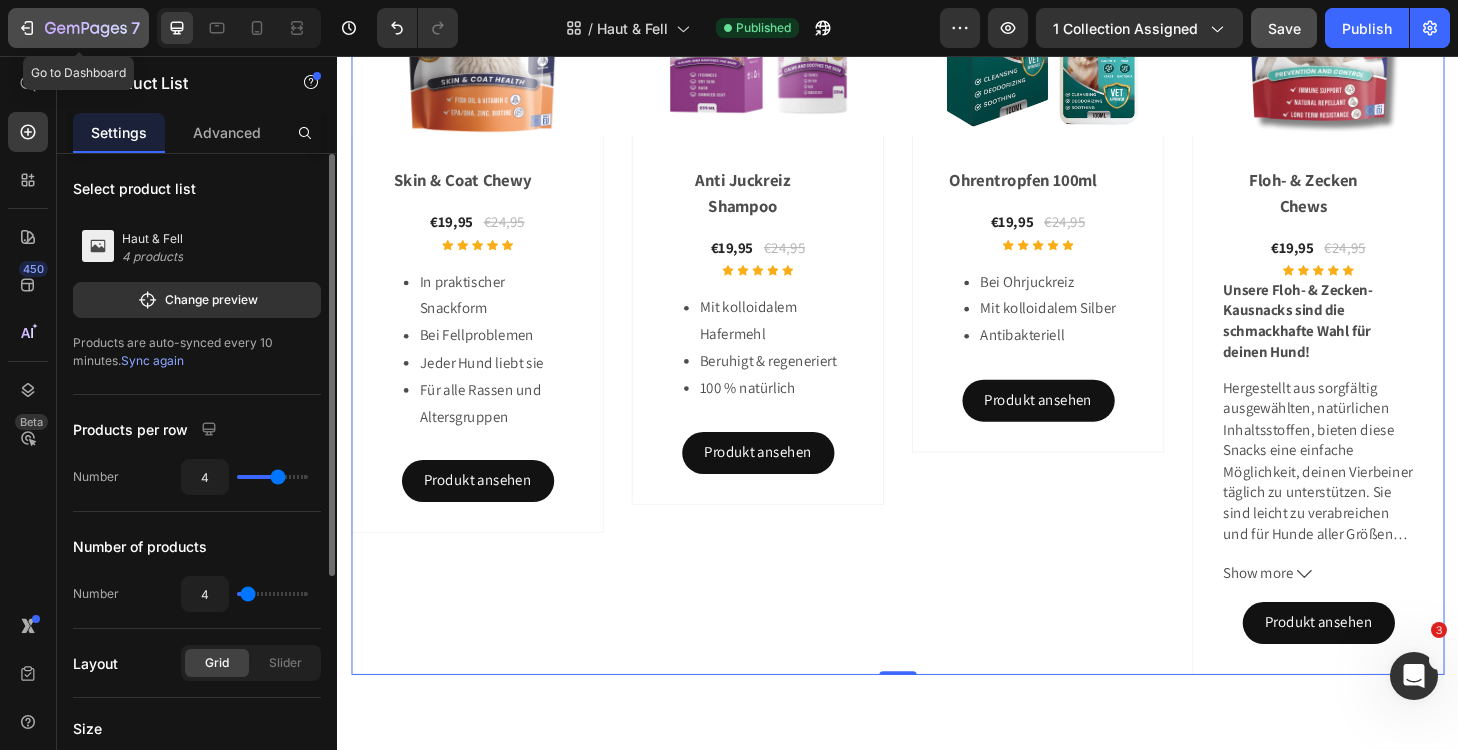 click 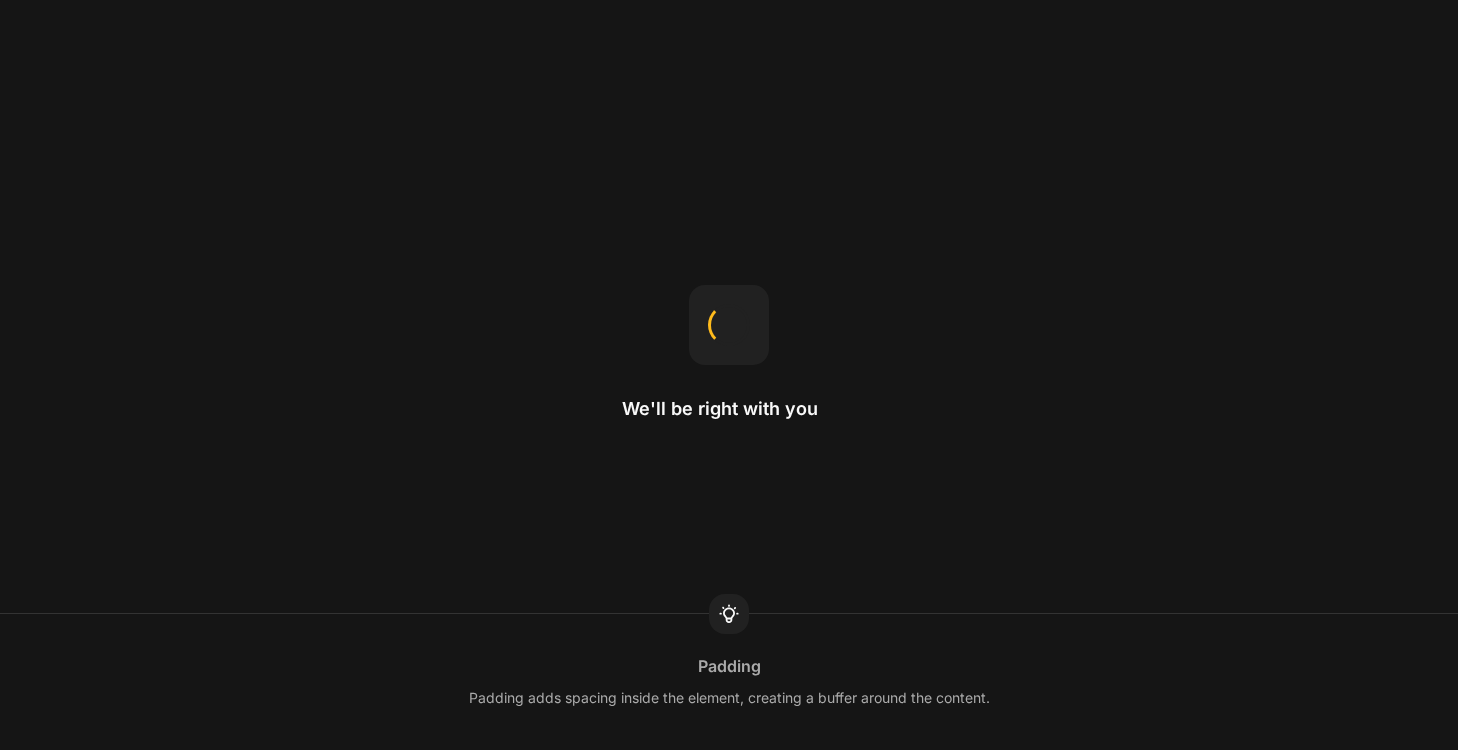 scroll, scrollTop: 0, scrollLeft: 0, axis: both 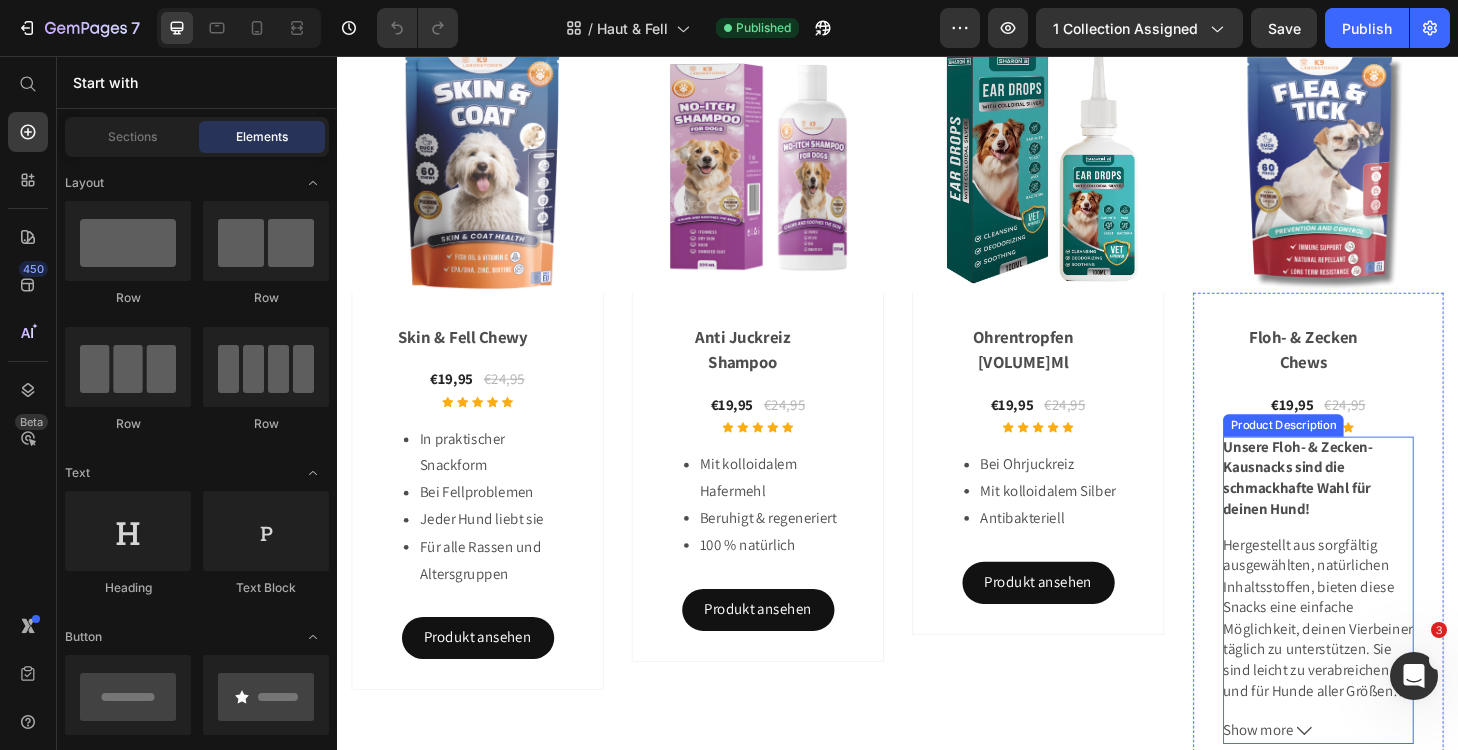 click on "Unsere Floh- & Zecken-Kausnacks sind die schmackhafte Wahl für deinen Hund!" at bounding box center [1365, 507] 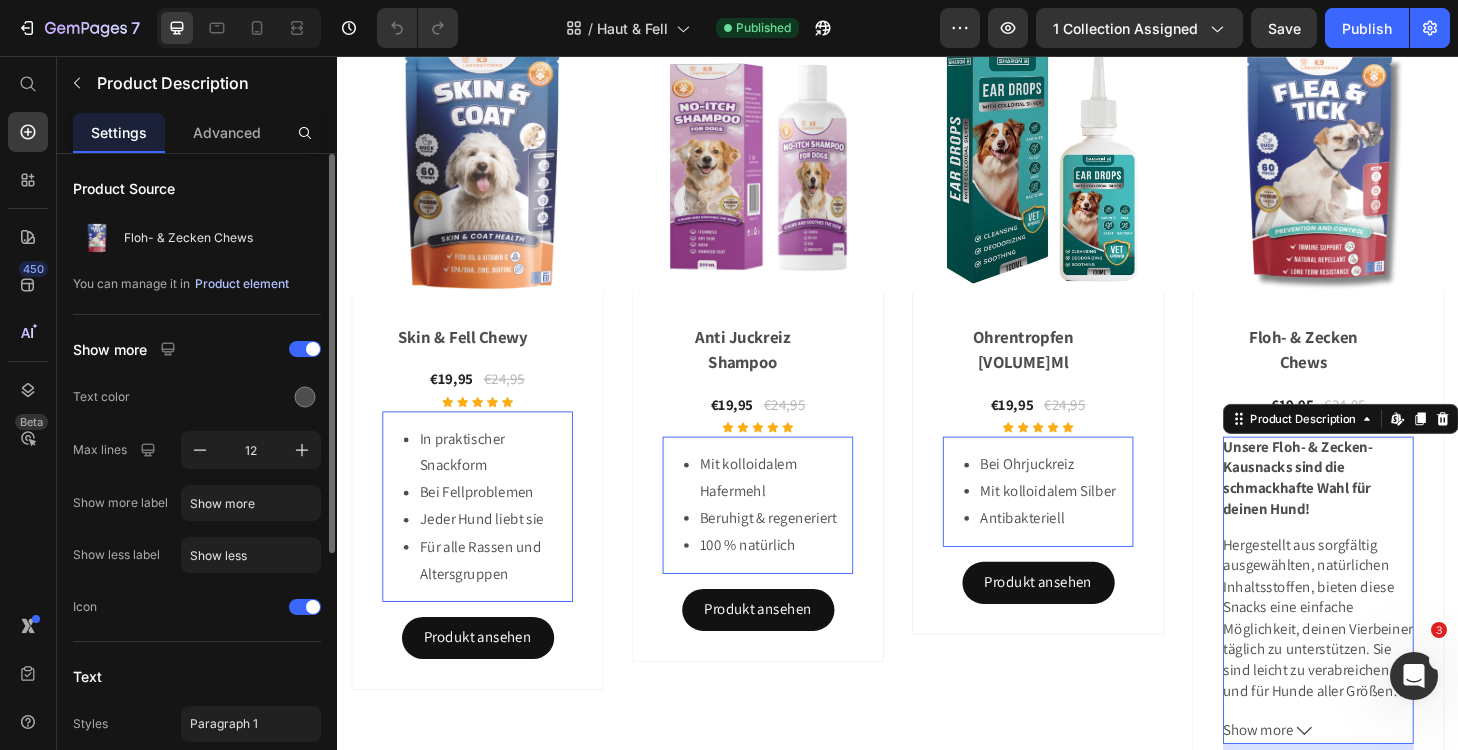 click on "Product element" at bounding box center (242, 284) 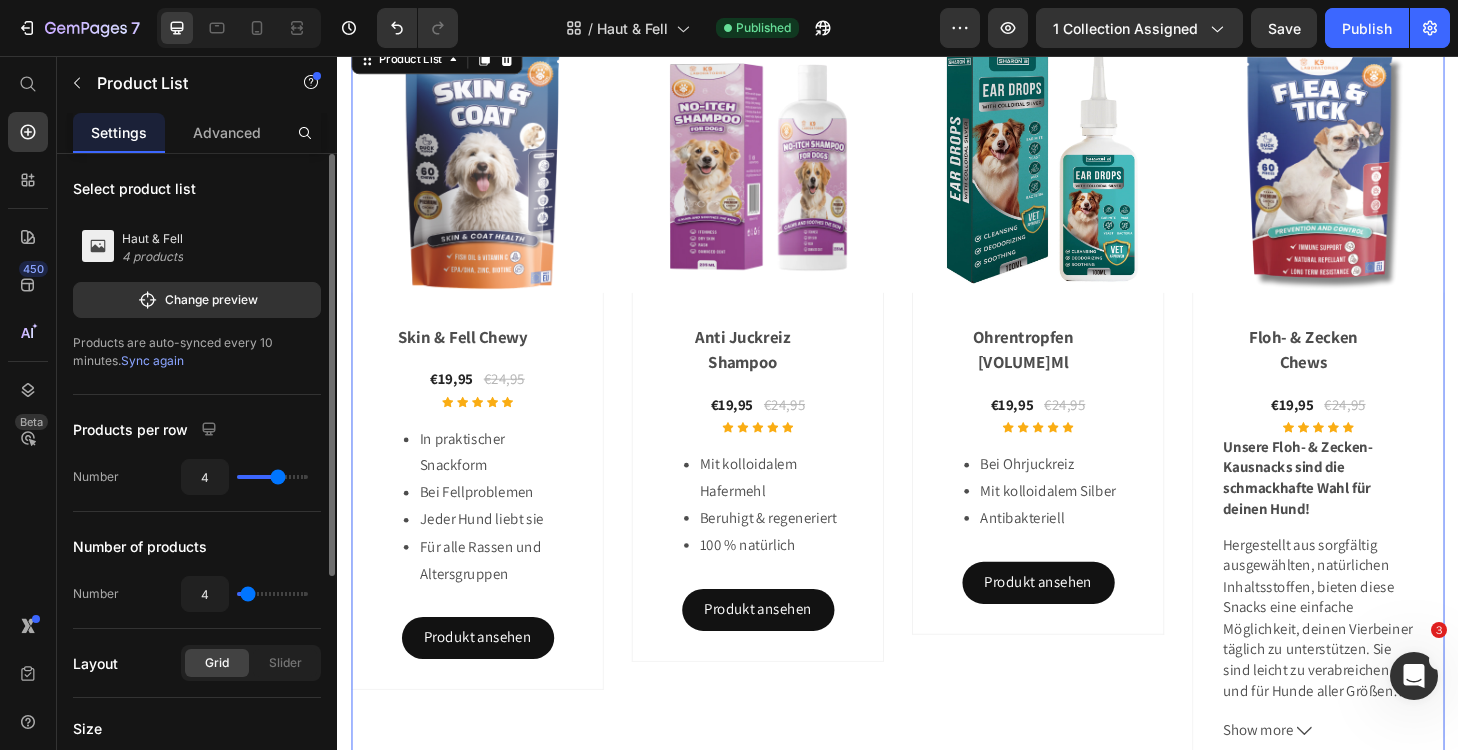 click on "Sync again" at bounding box center (152, 360) 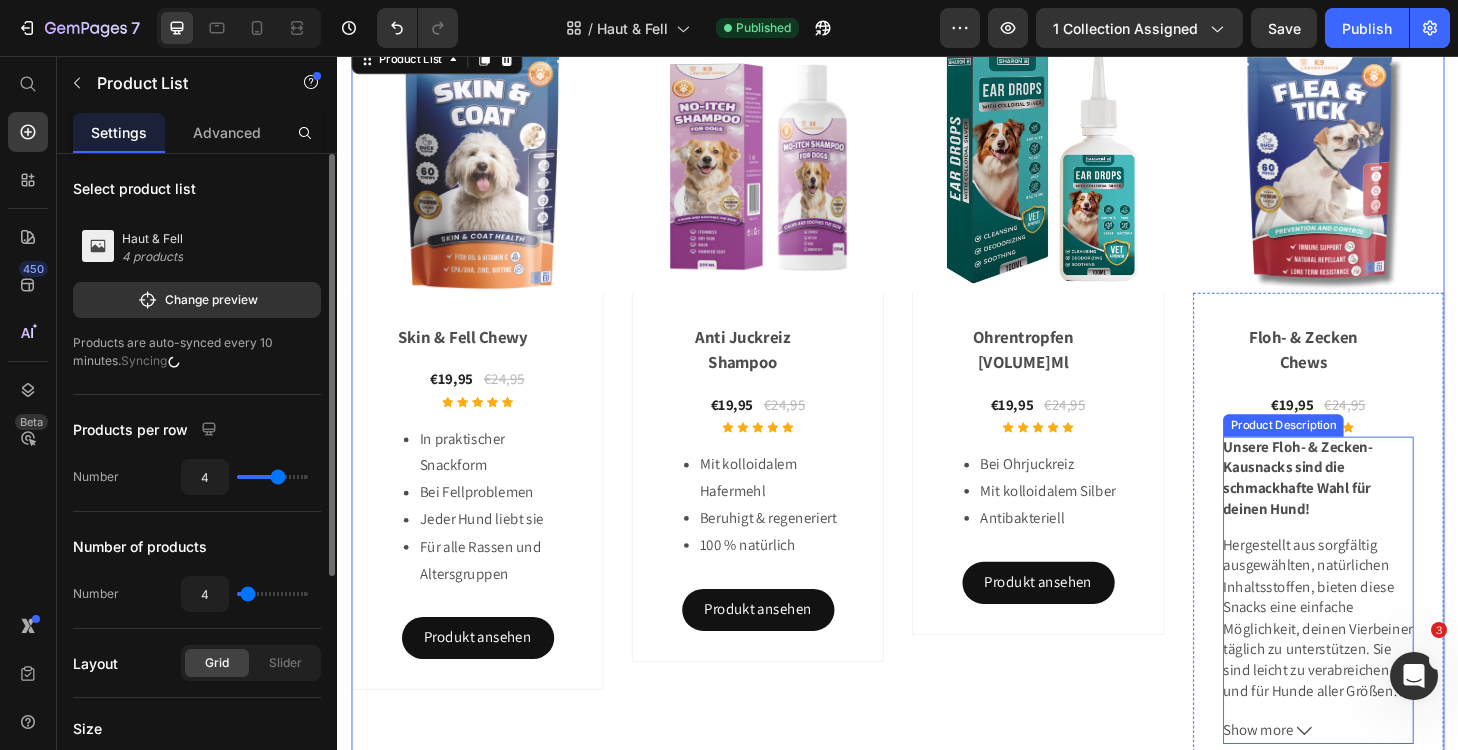 click on "Unsere Floh- & Zecken-Kausnacks sind die schmackhafte Wahl für deinen Hund!" at bounding box center [1365, 507] 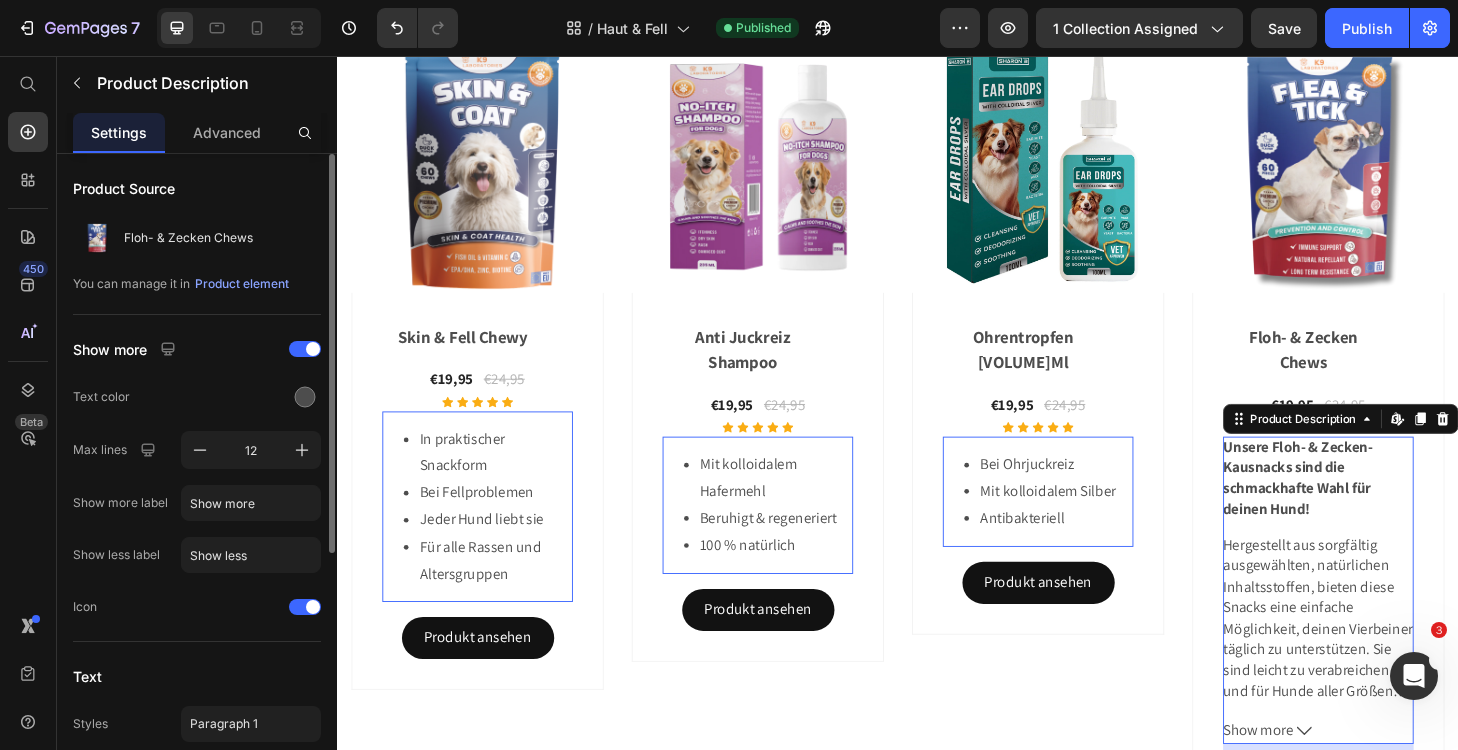 click on "Unsere Floh- & Zecken-Kausnacks sind die schmackhafte Wahl für deinen Hund!" at bounding box center [1365, 507] 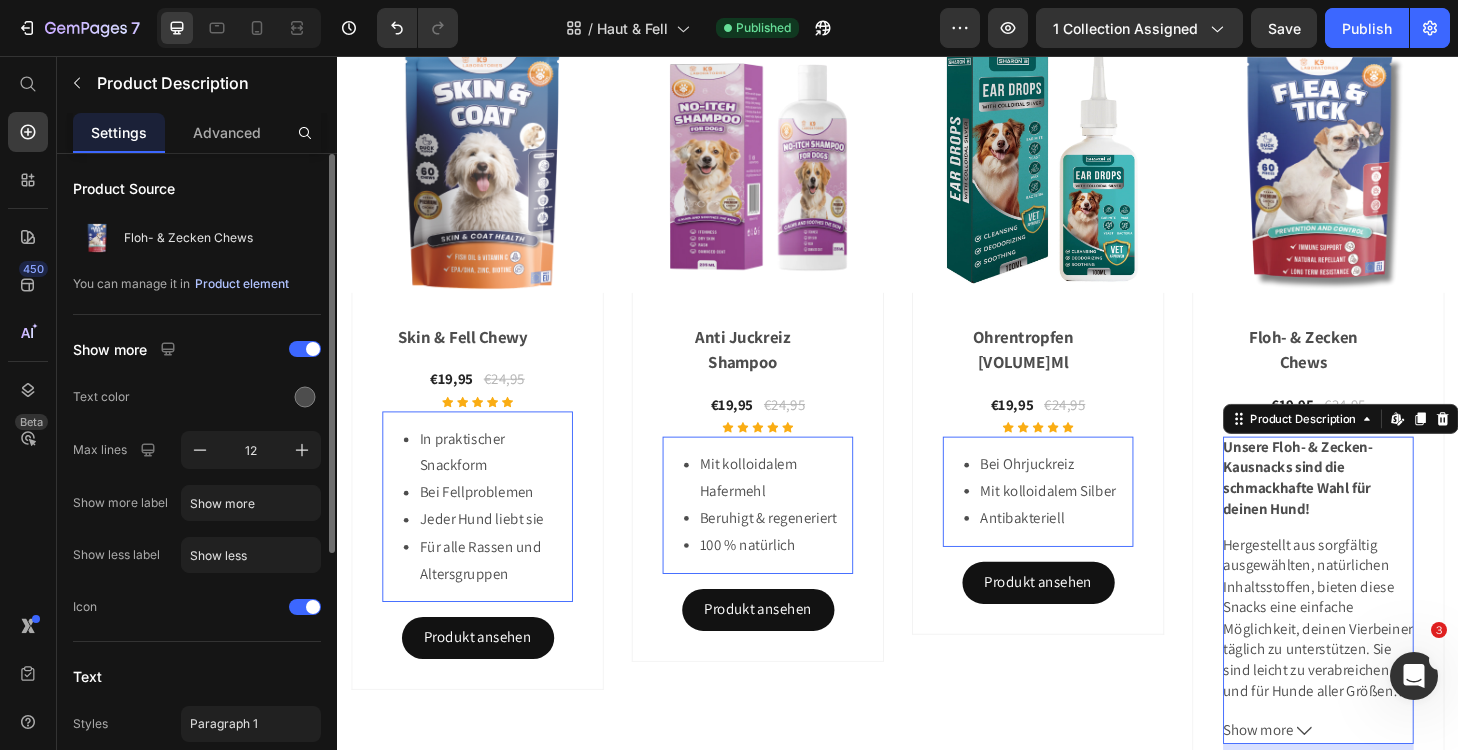 click on "Product element" at bounding box center [242, 284] 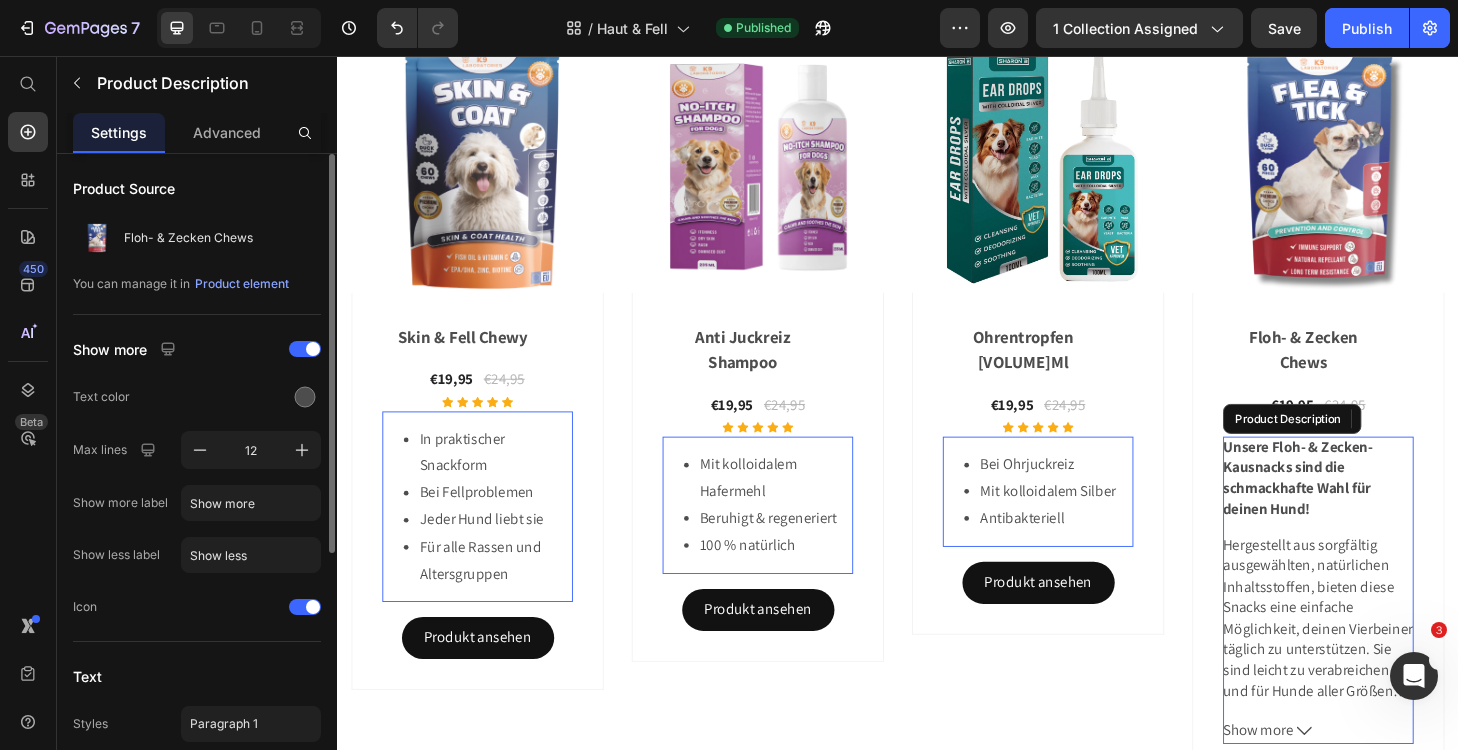 click on "Unsere Floh- & Zecken-Kausnacks sind die schmackhafte Wahl für deinen Hund!" at bounding box center [1365, 507] 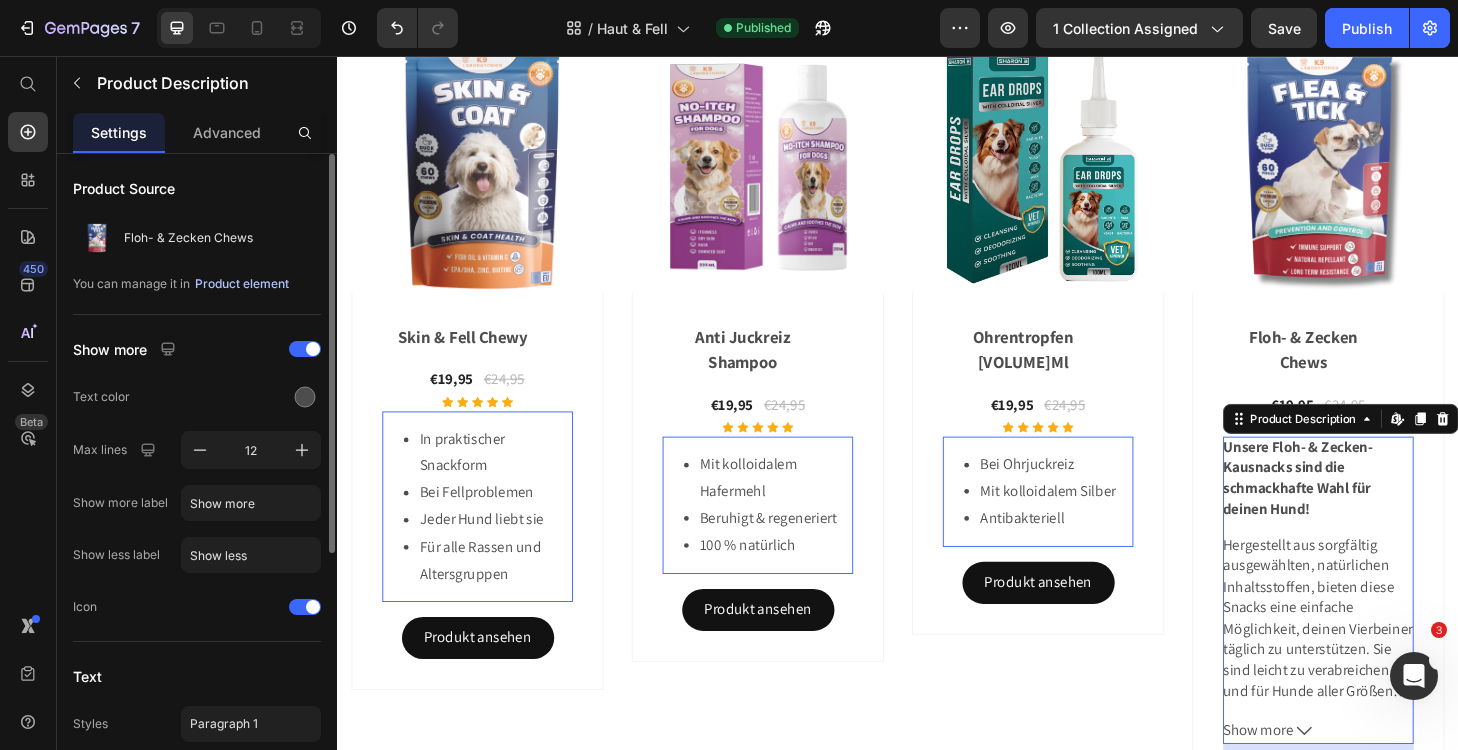 click on "Product element" at bounding box center (242, 284) 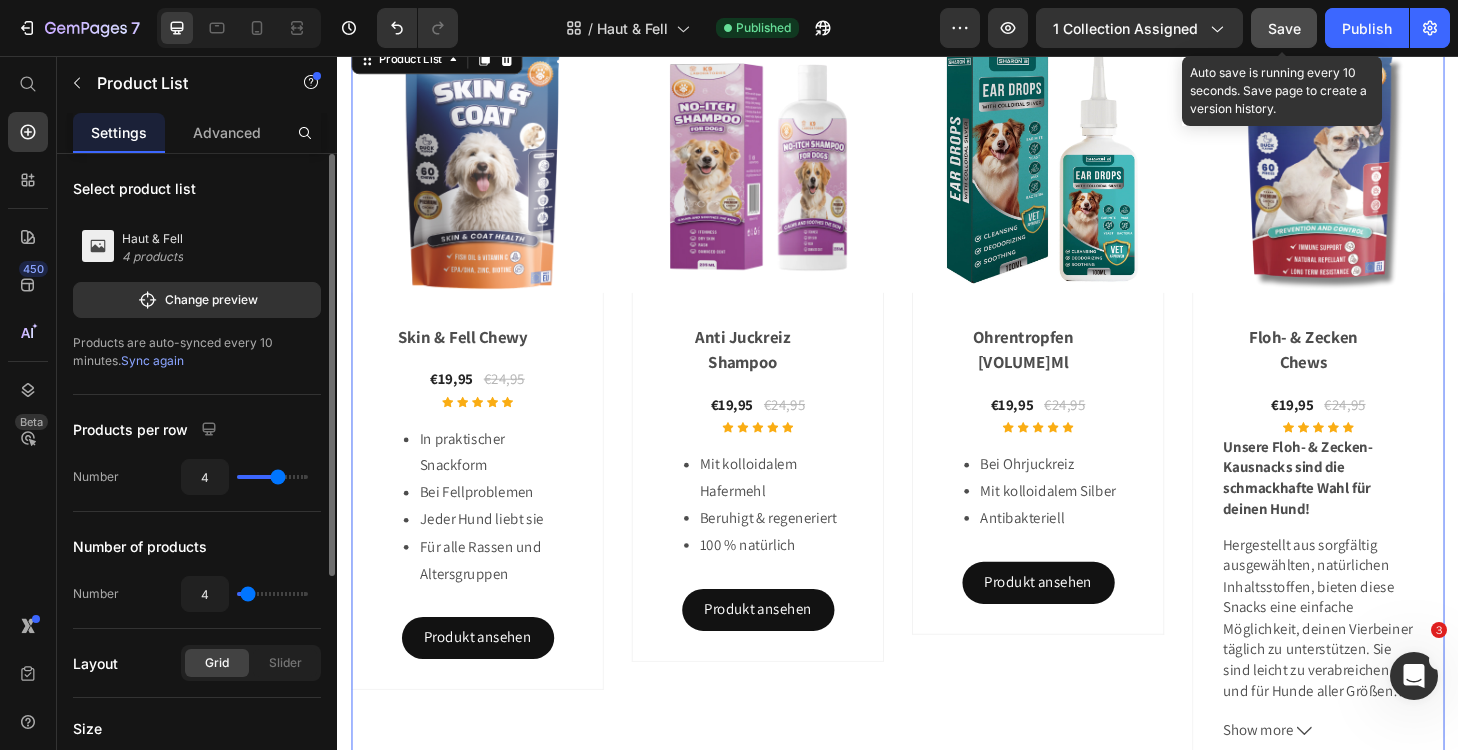 click on "Save" at bounding box center (1284, 28) 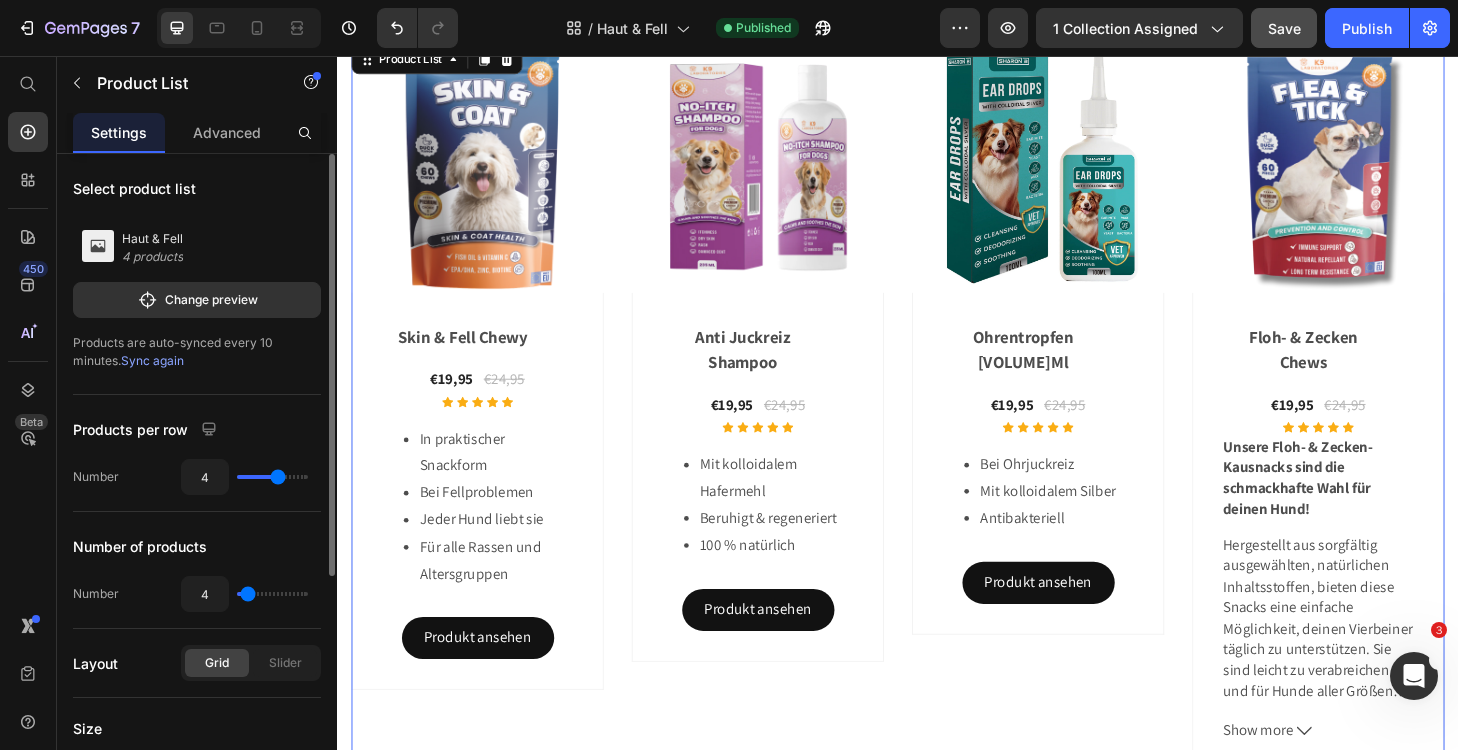 click on "Products are auto-synced every 10 minutes.  Sync again" at bounding box center [197, 352] 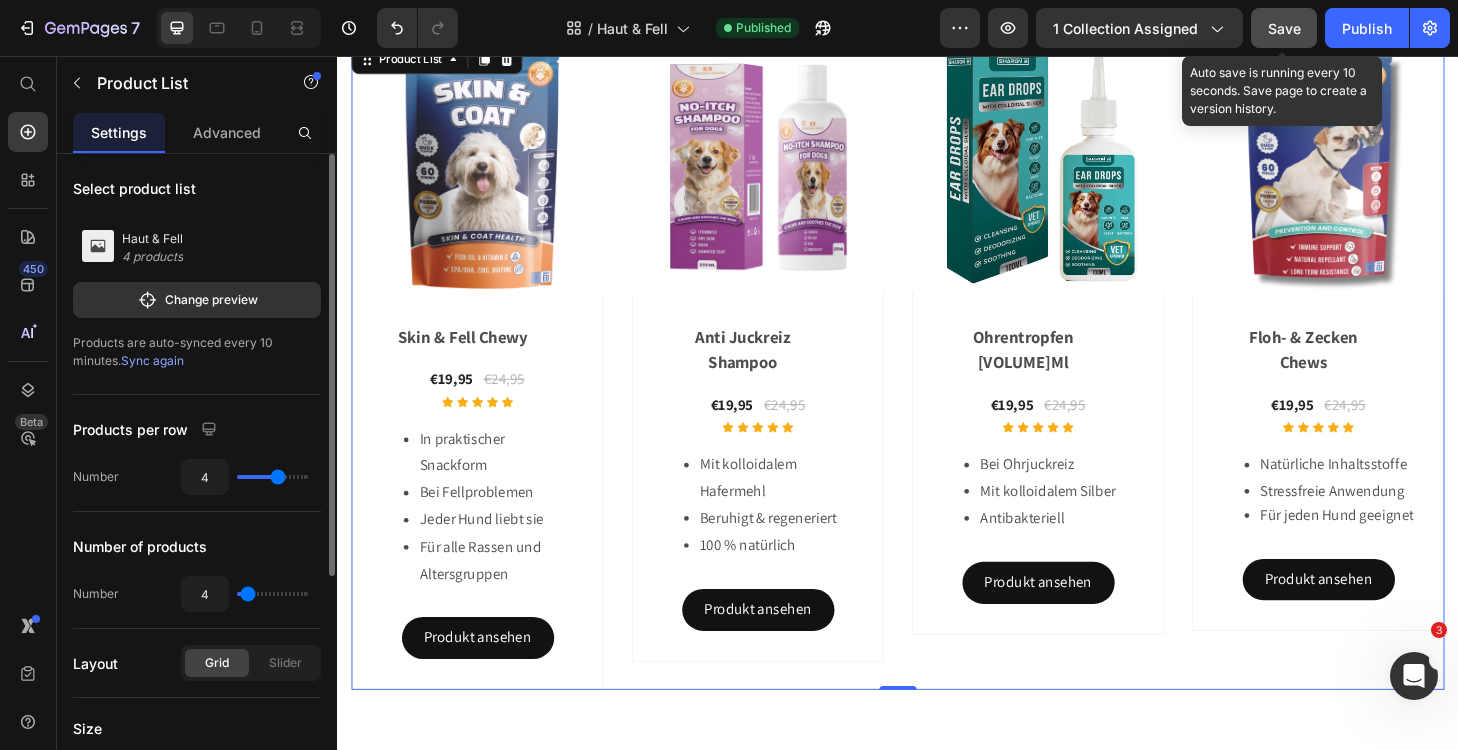 click on "Save" at bounding box center [1284, 28] 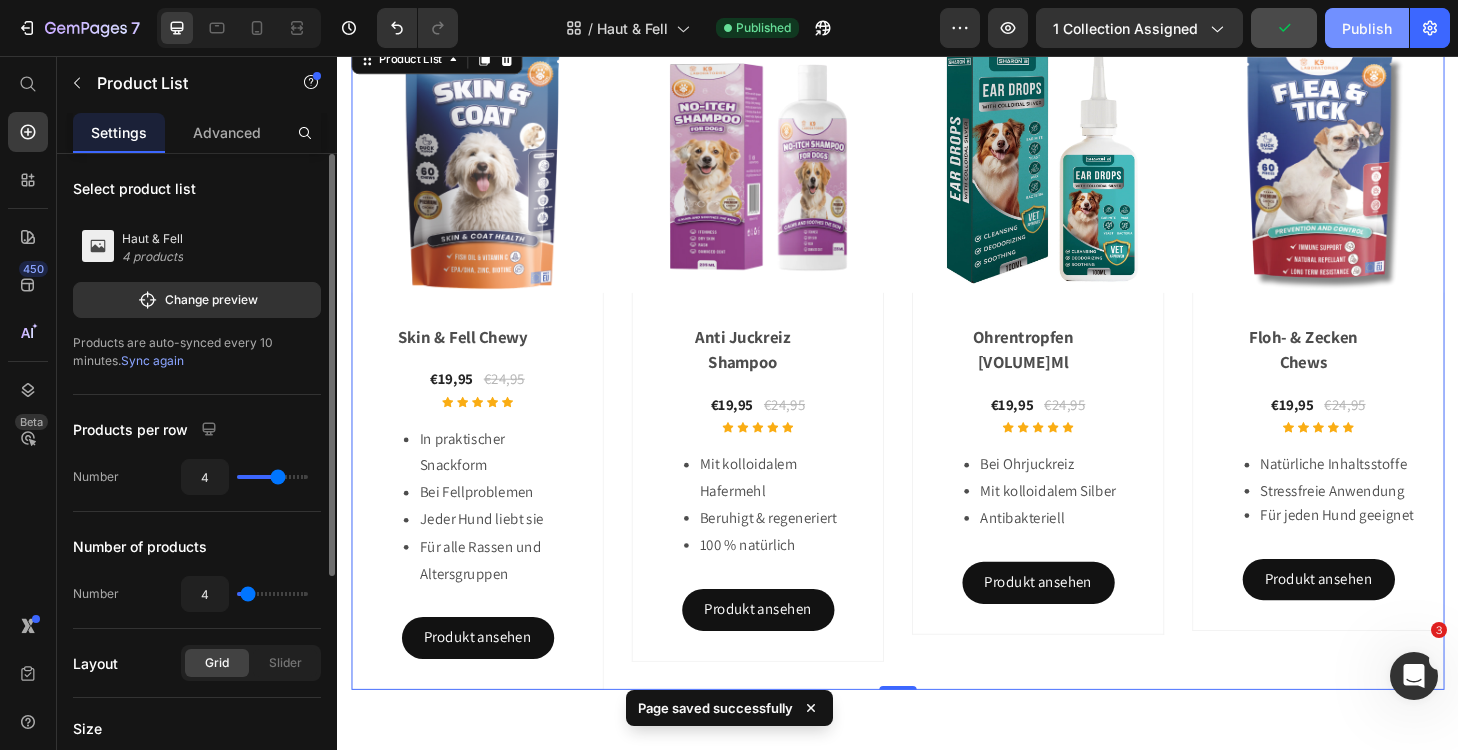 click on "Publish" at bounding box center [1367, 28] 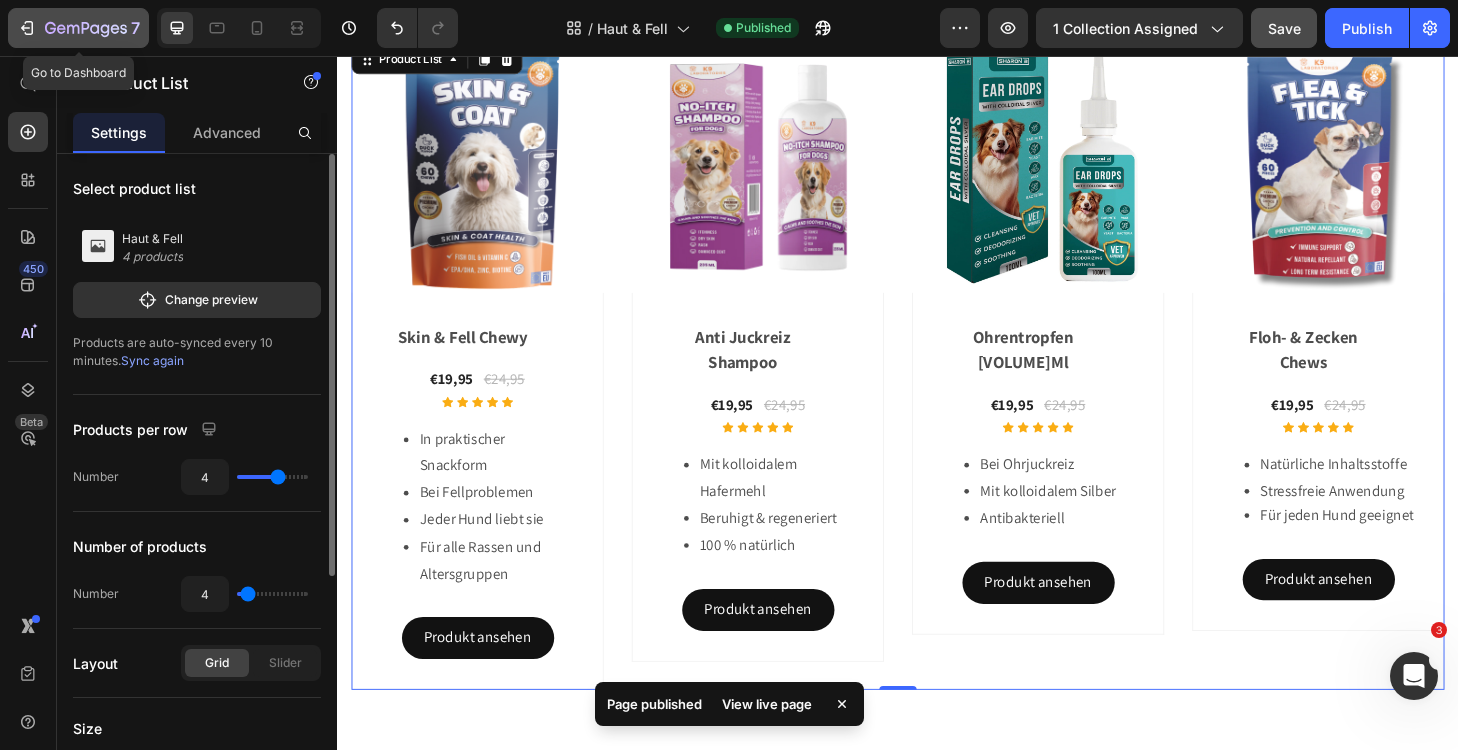 click 